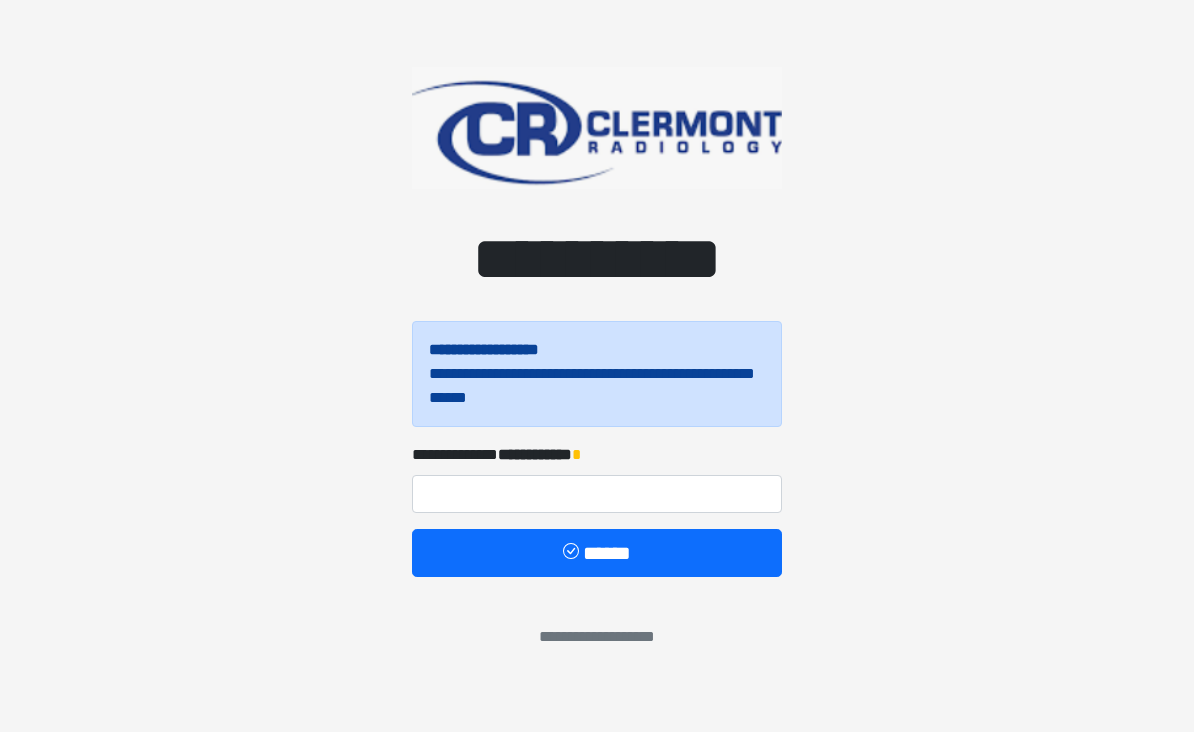 scroll, scrollTop: 0, scrollLeft: 0, axis: both 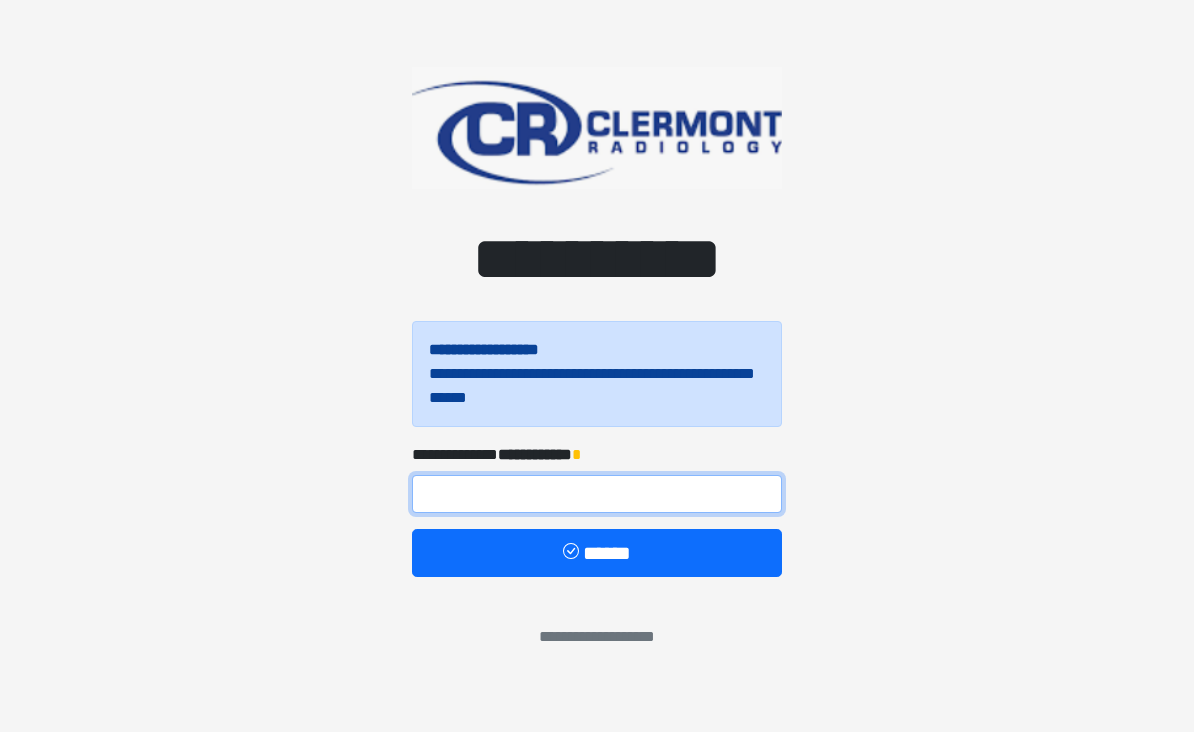 click at bounding box center (597, 494) 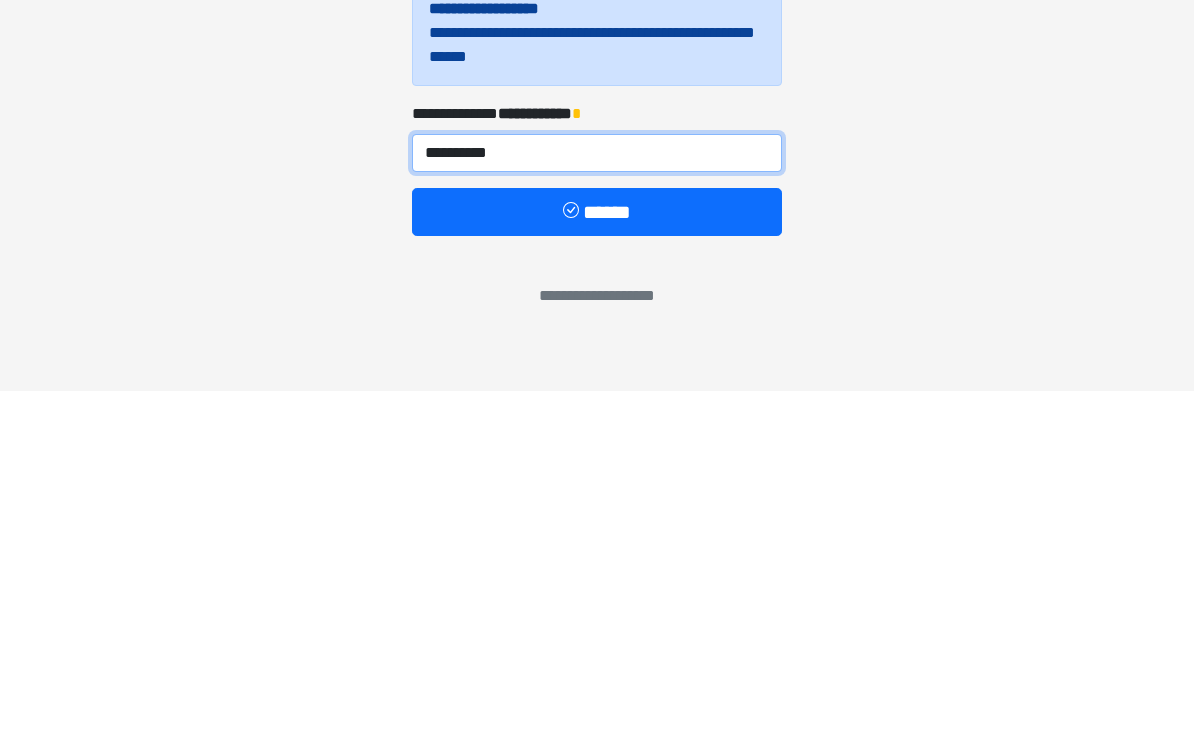 type on "**********" 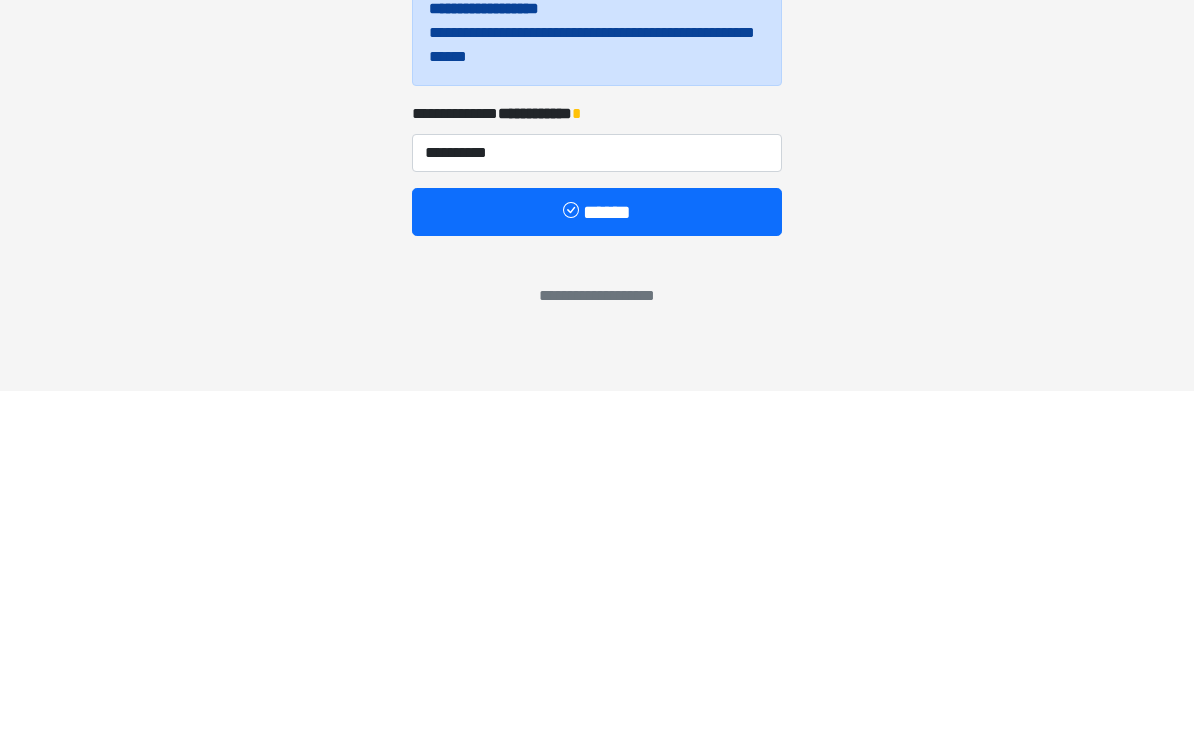 click on "******" at bounding box center [597, 553] 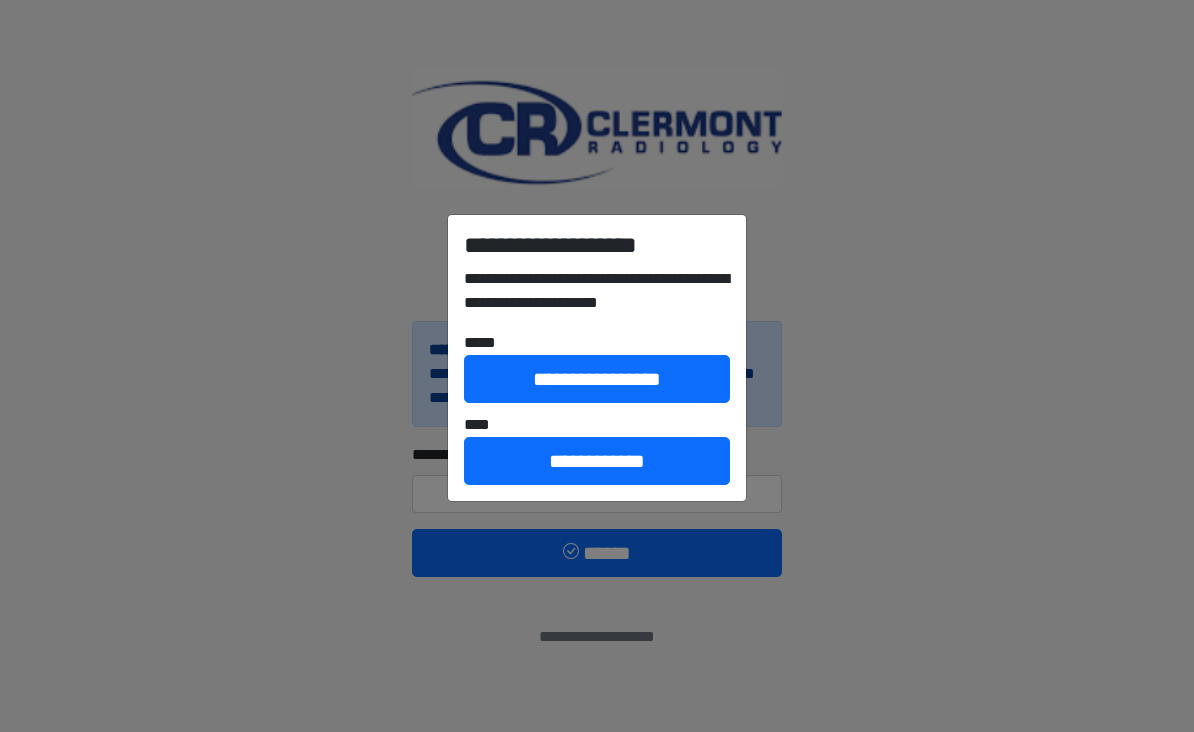 click on "**********" at bounding box center [597, 461] 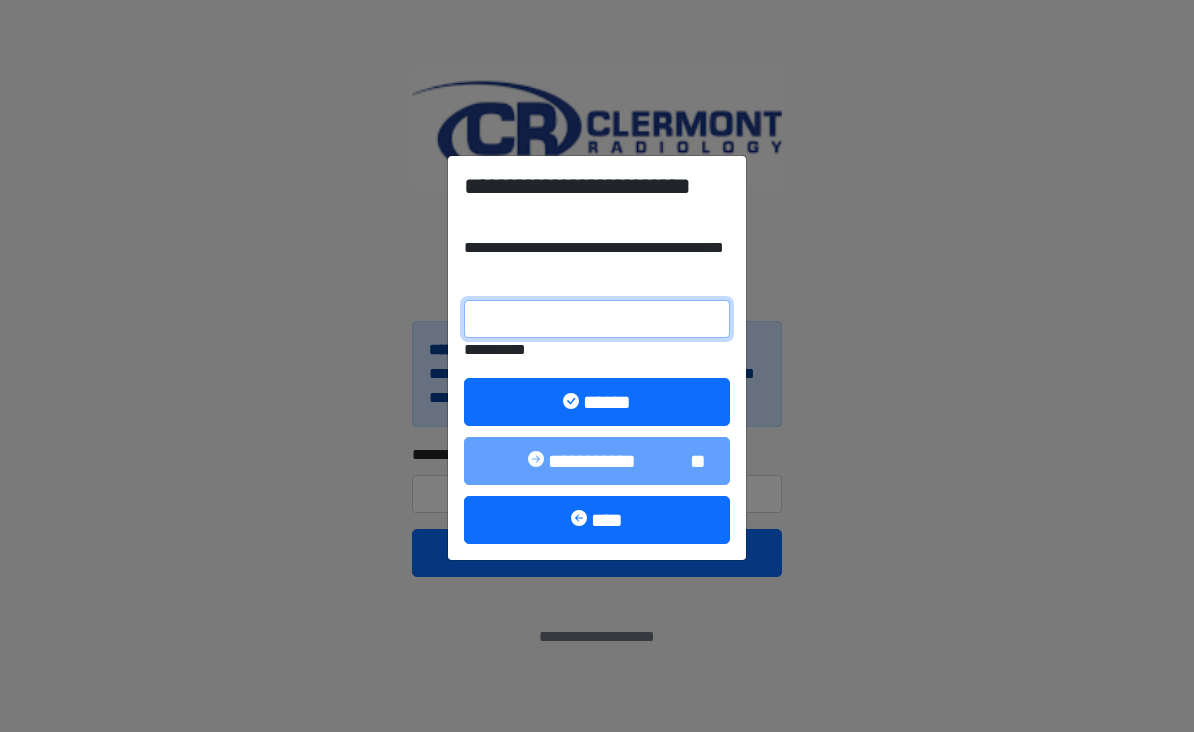 click on "**********" at bounding box center [597, 319] 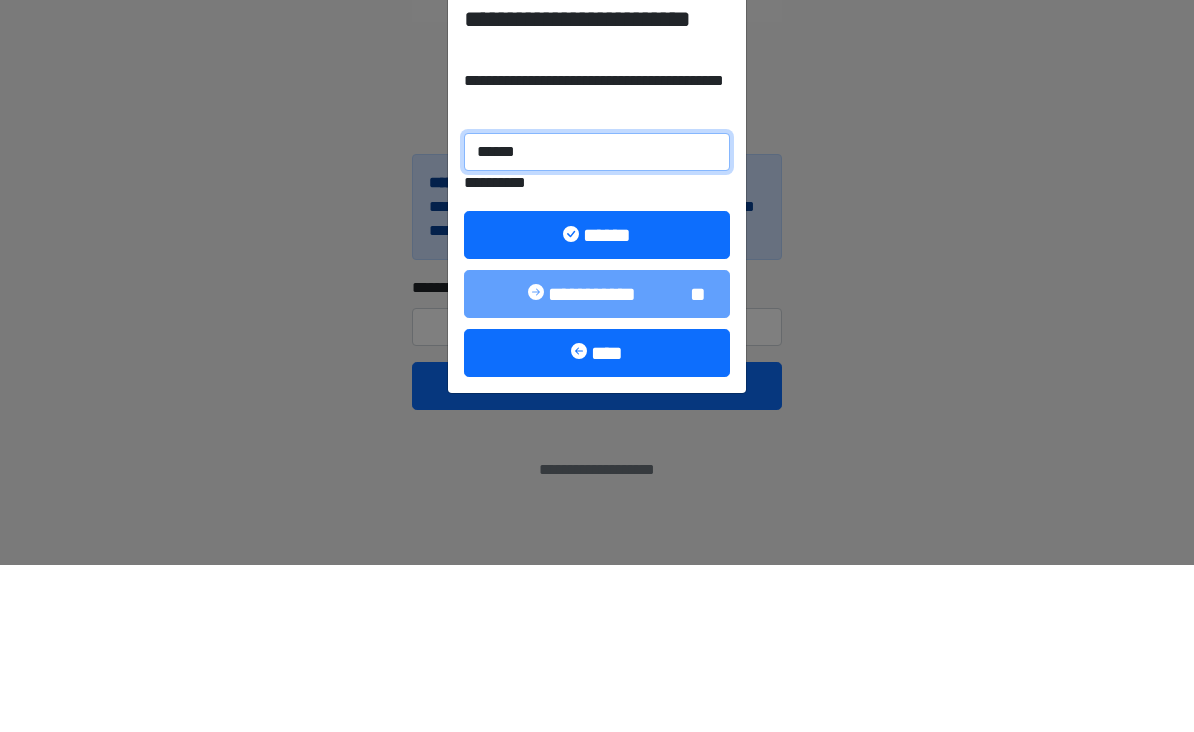 type on "******" 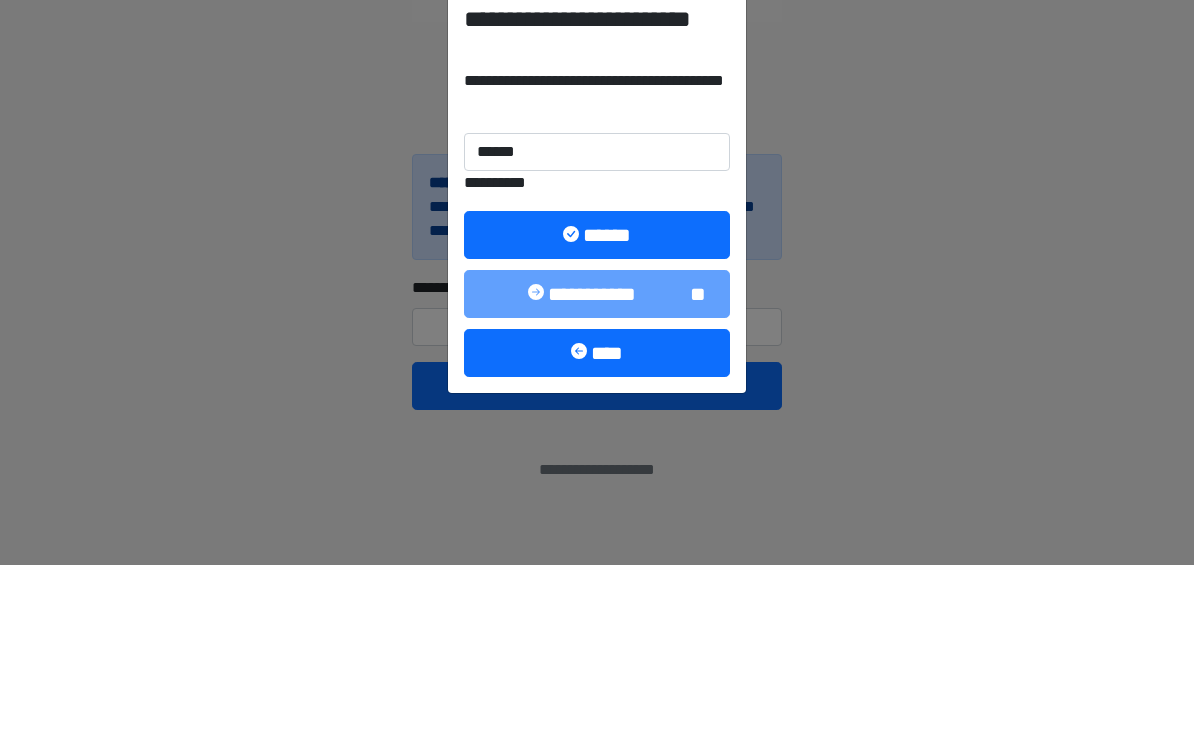 click on "******" at bounding box center (597, 402) 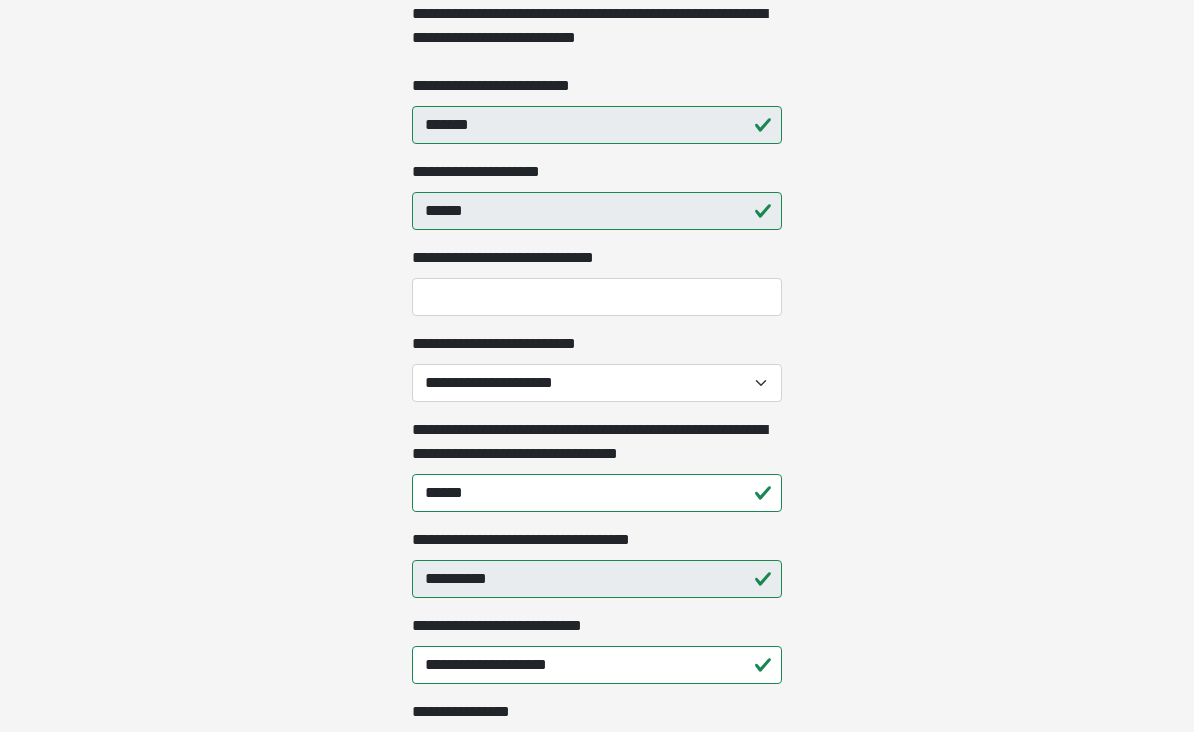 scroll, scrollTop: 445, scrollLeft: 0, axis: vertical 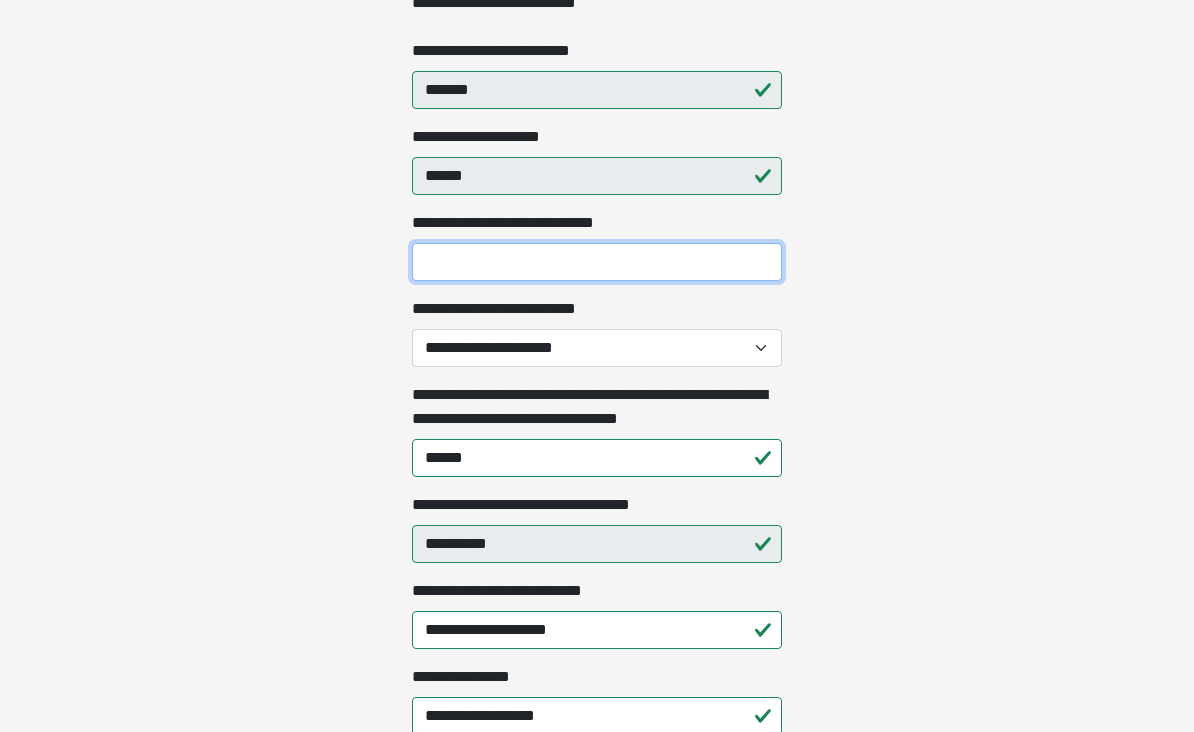 click on "**********" at bounding box center (597, 263) 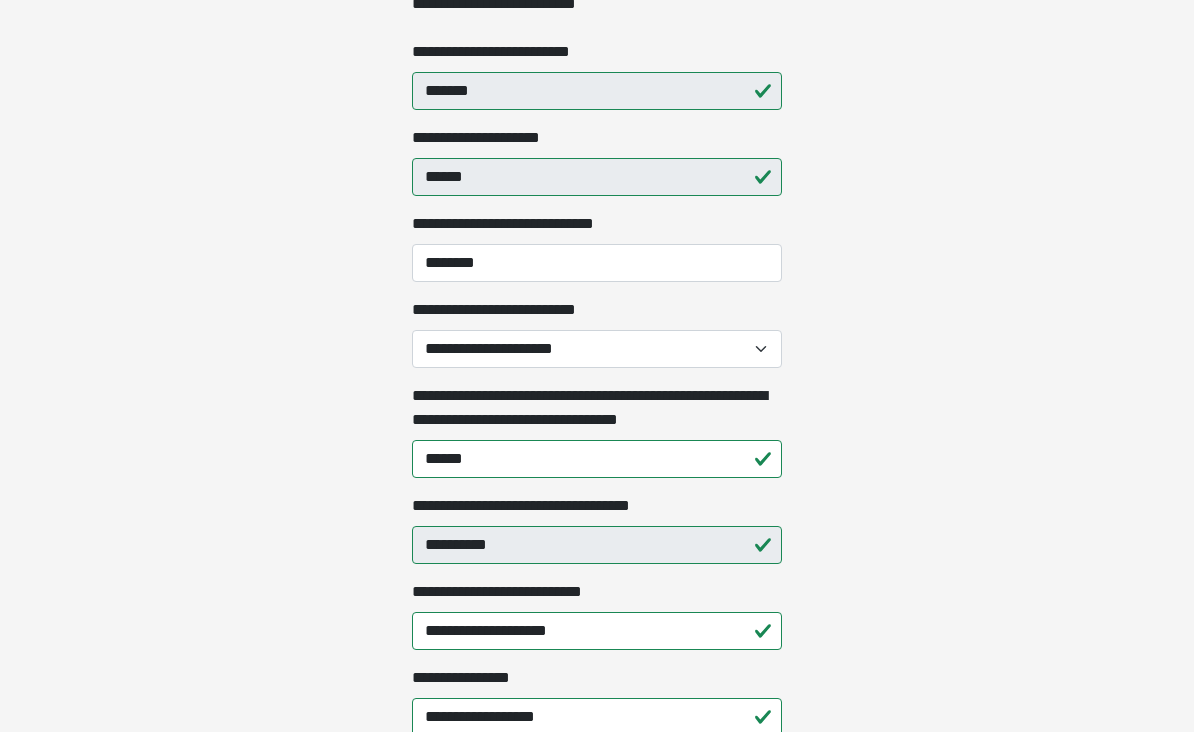 scroll, scrollTop: 446, scrollLeft: 0, axis: vertical 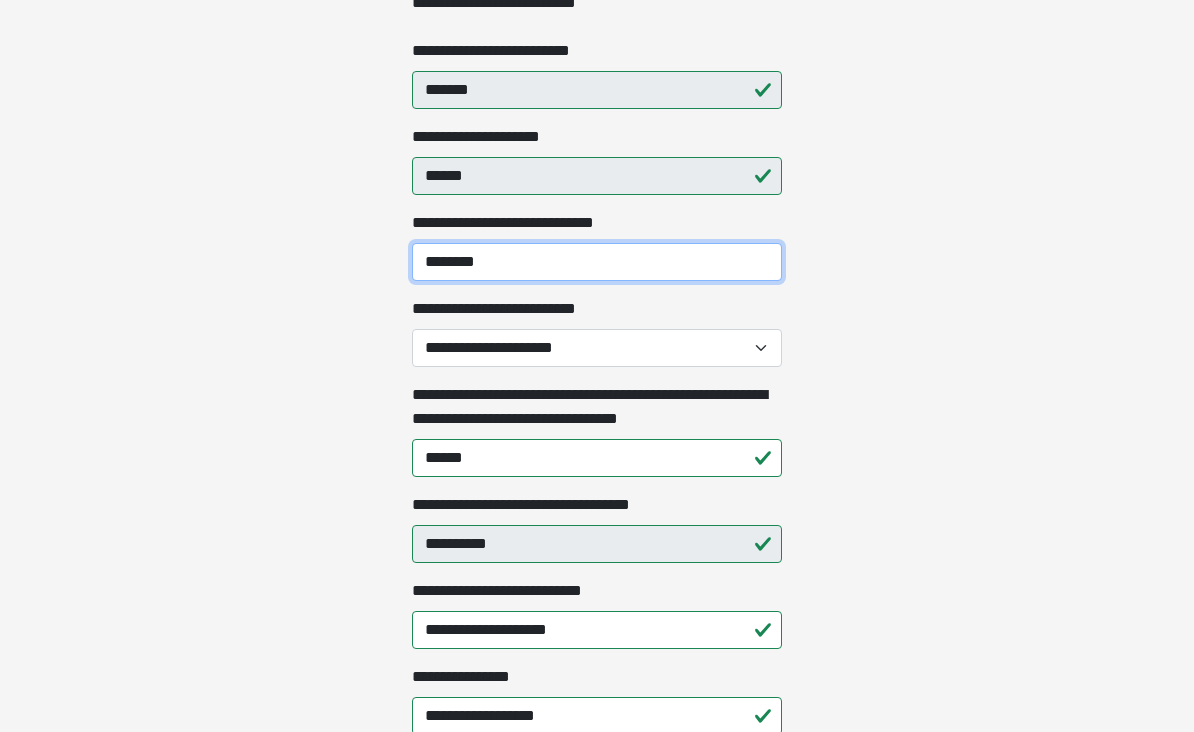 type on "********" 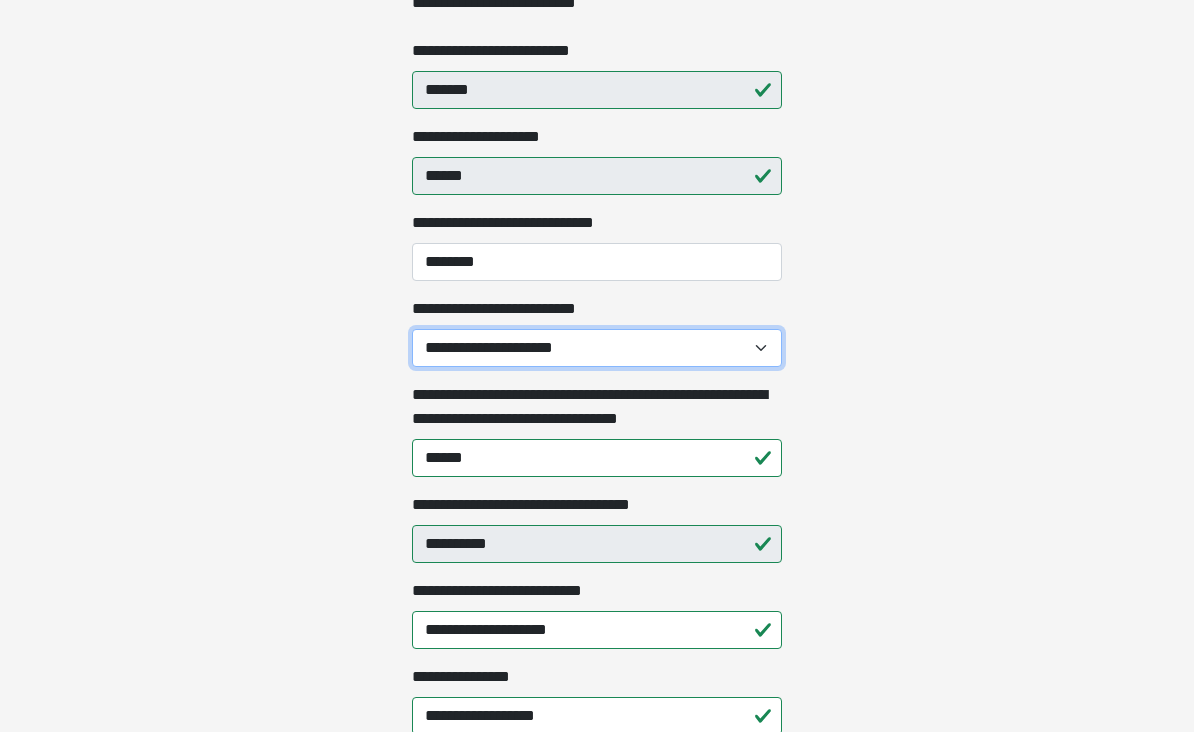 click on "**********" at bounding box center (597, 348) 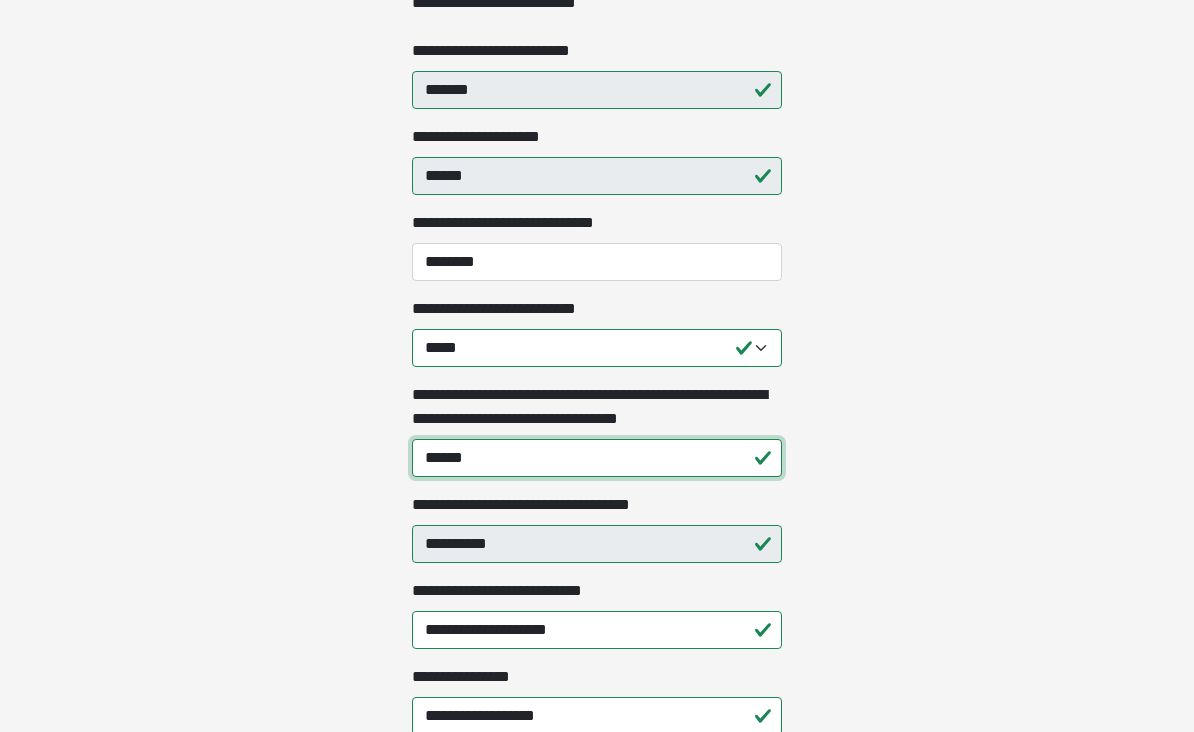 click on "******" at bounding box center [597, 458] 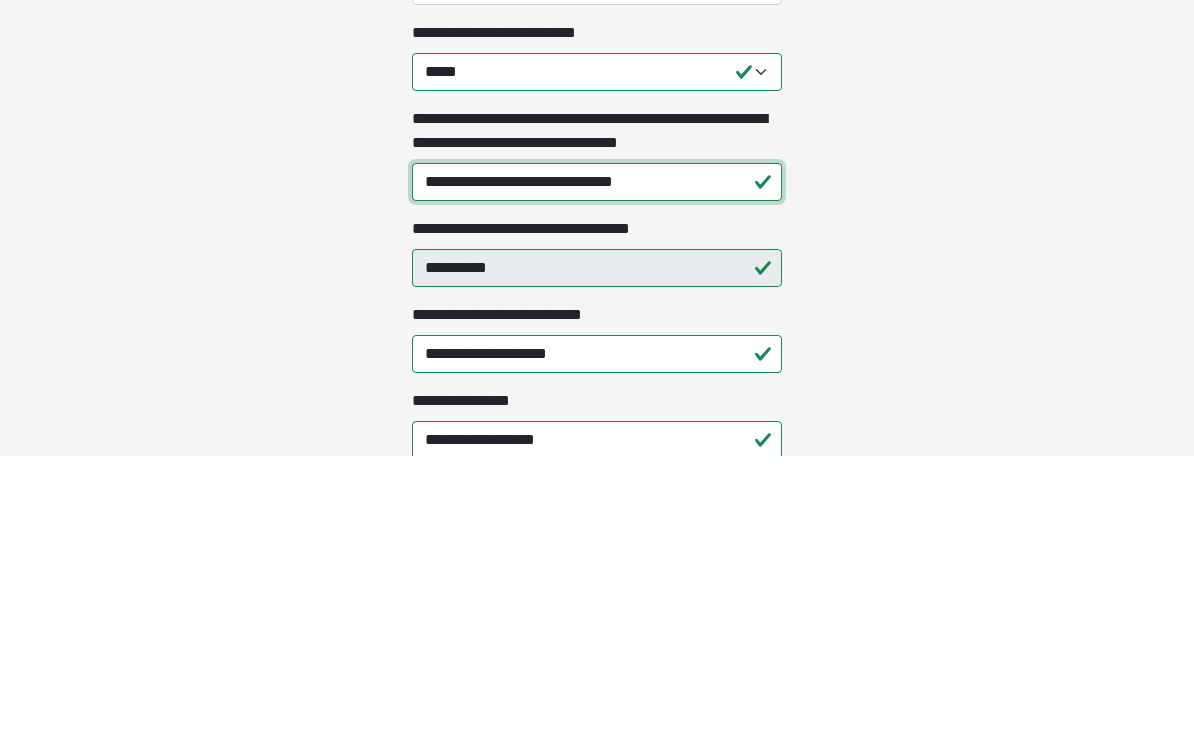 click on "**********" at bounding box center [597, 459] 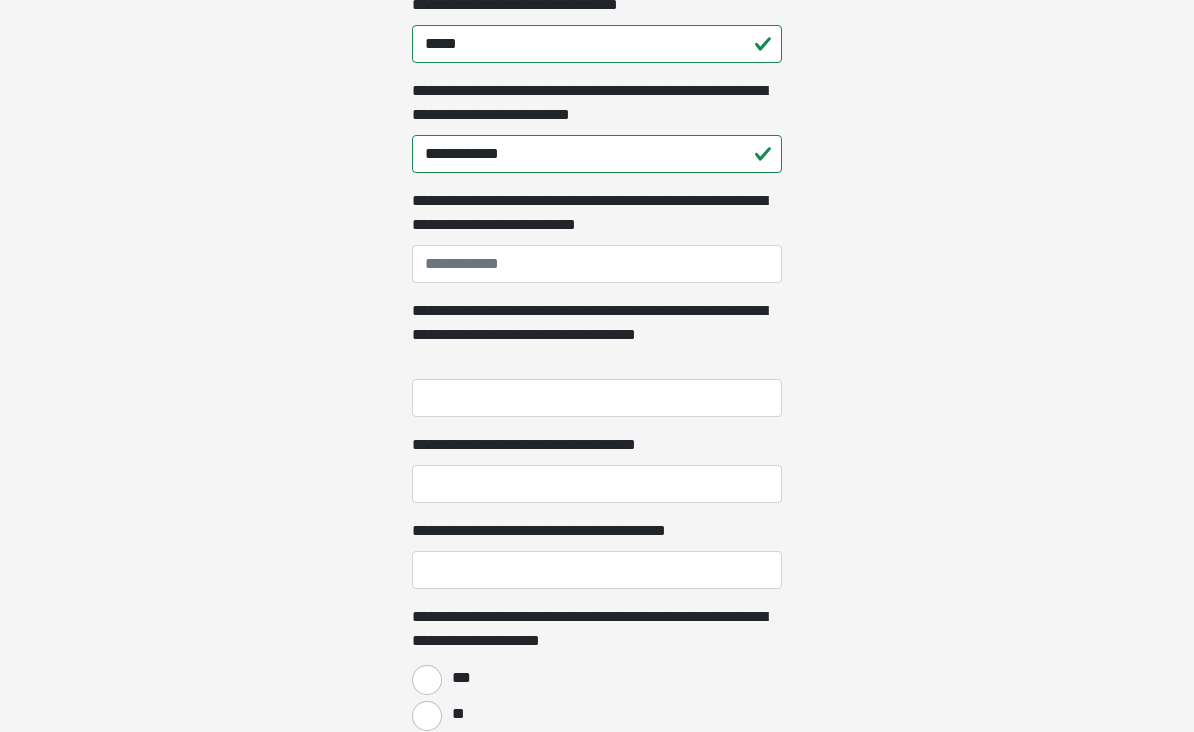 scroll, scrollTop: 1290, scrollLeft: 0, axis: vertical 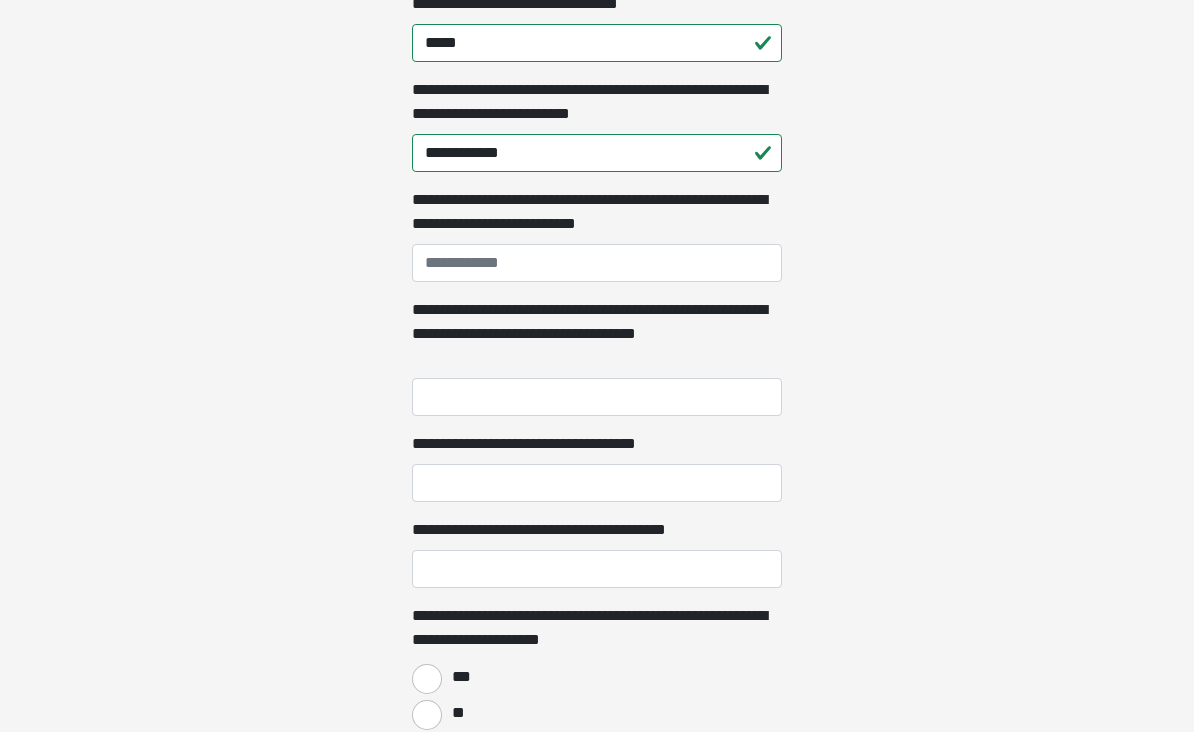 type on "**********" 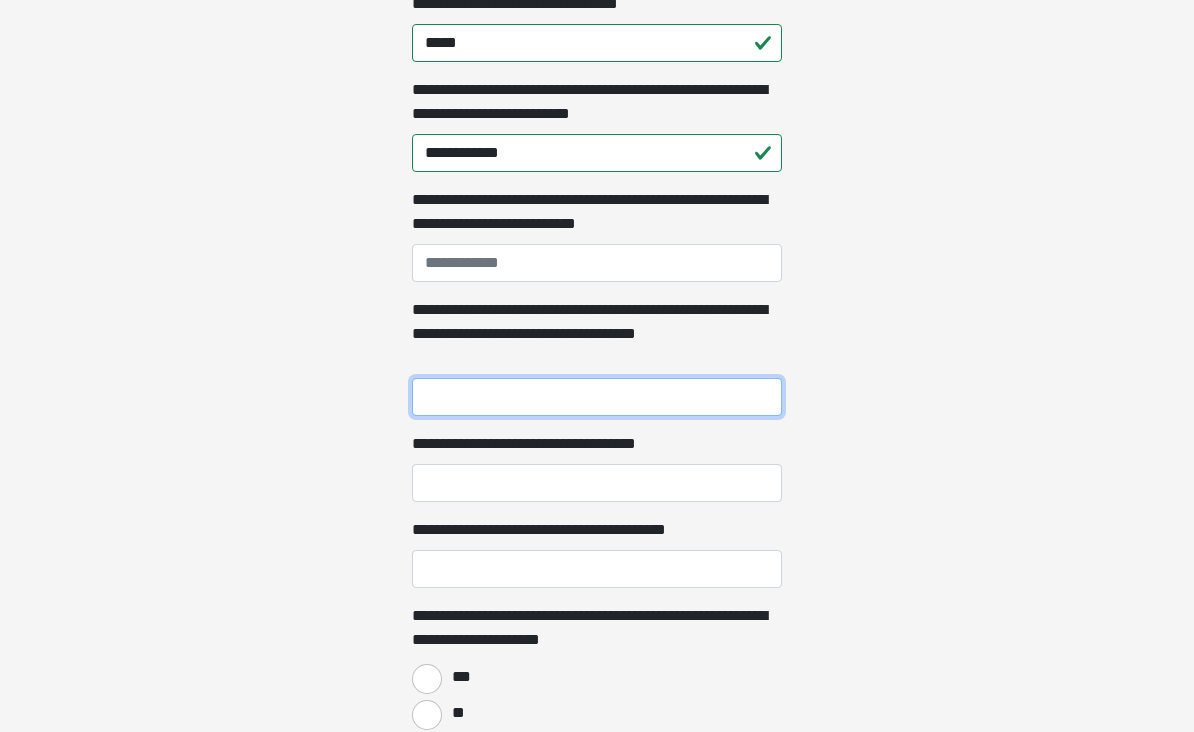 click on "**********" at bounding box center (597, 398) 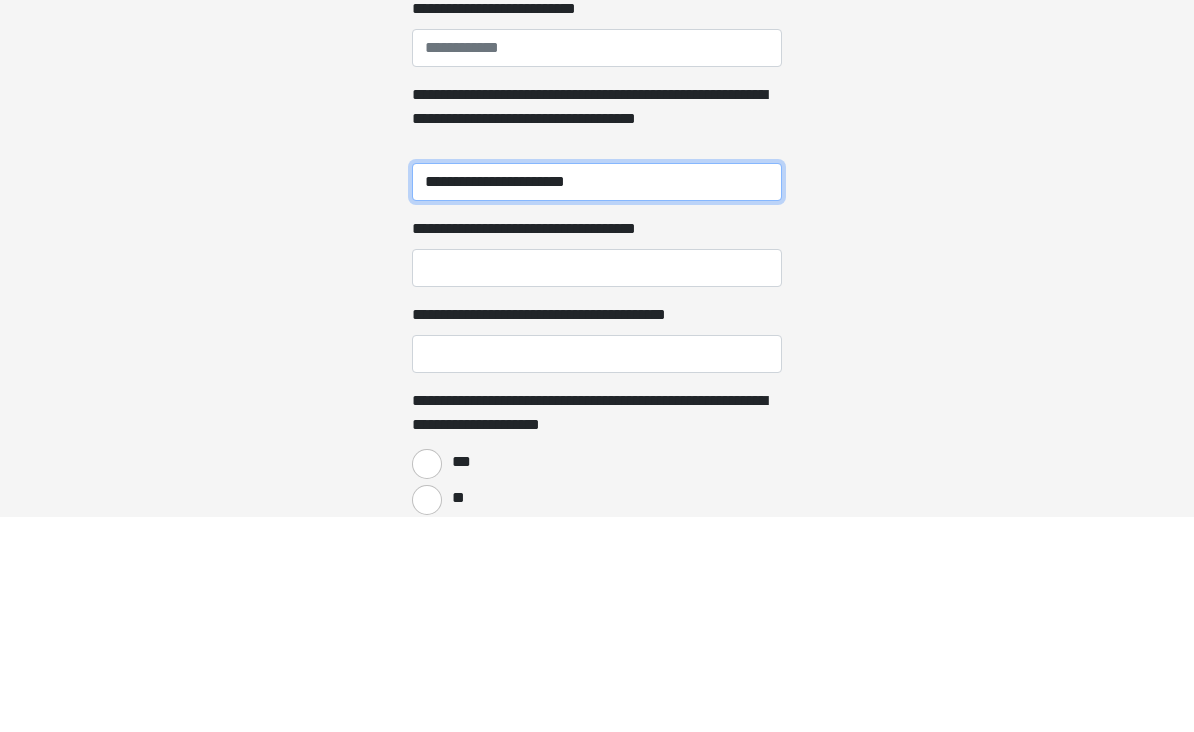 type on "**********" 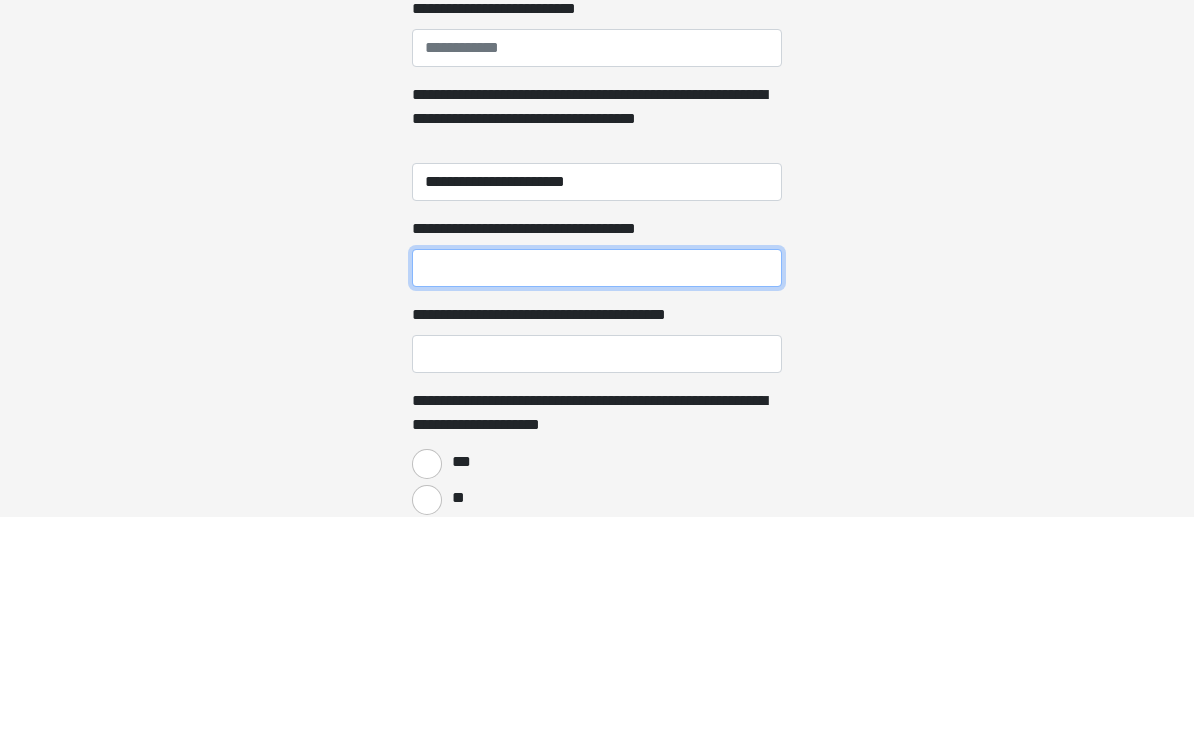 click on "**********" at bounding box center [597, 484] 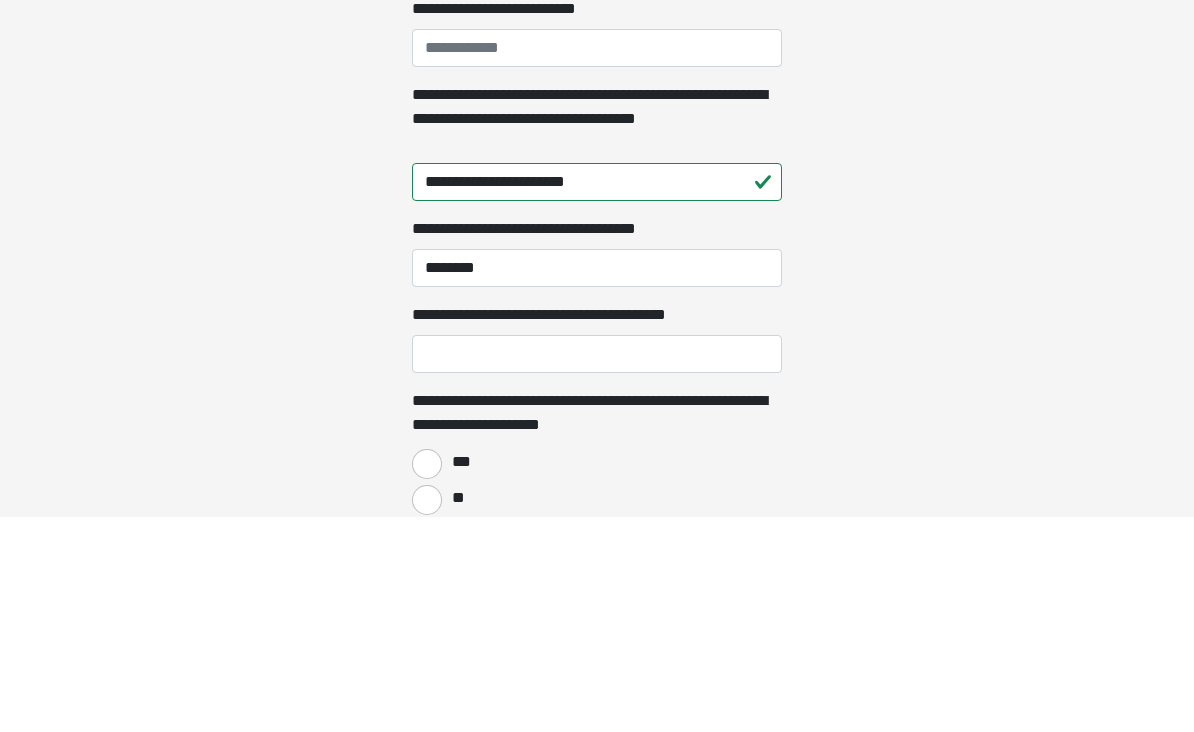 scroll, scrollTop: 1399, scrollLeft: 0, axis: vertical 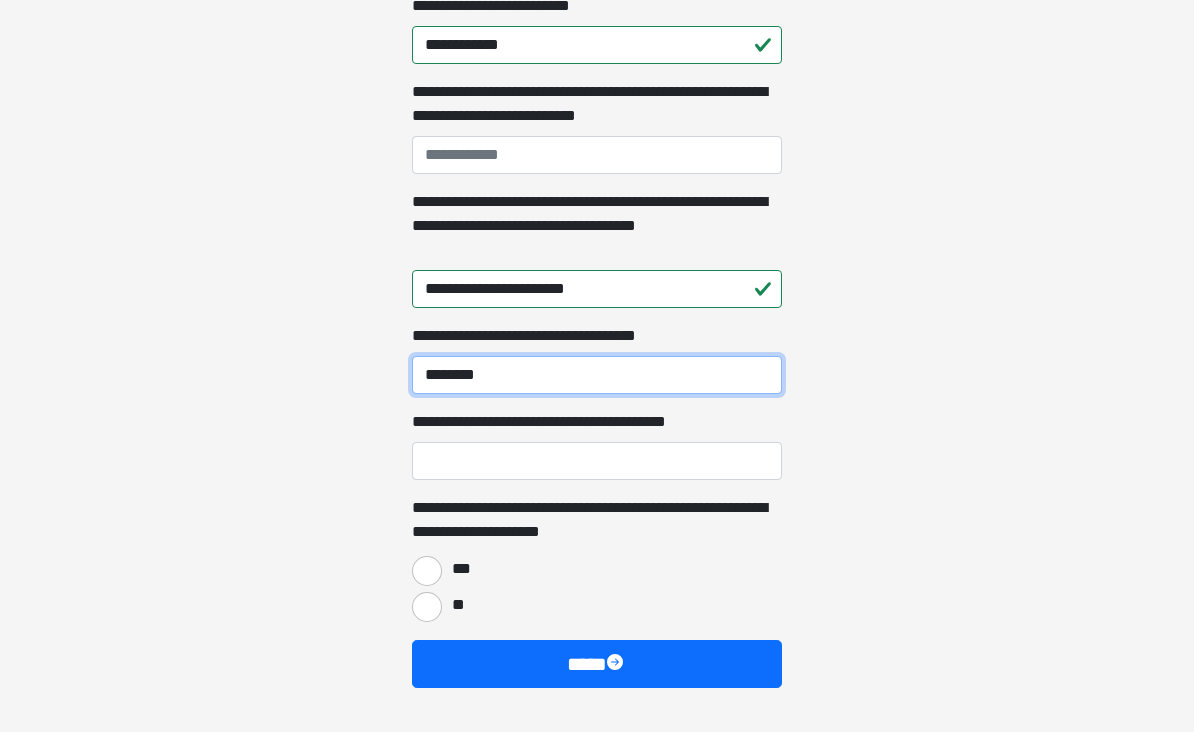 type on "********" 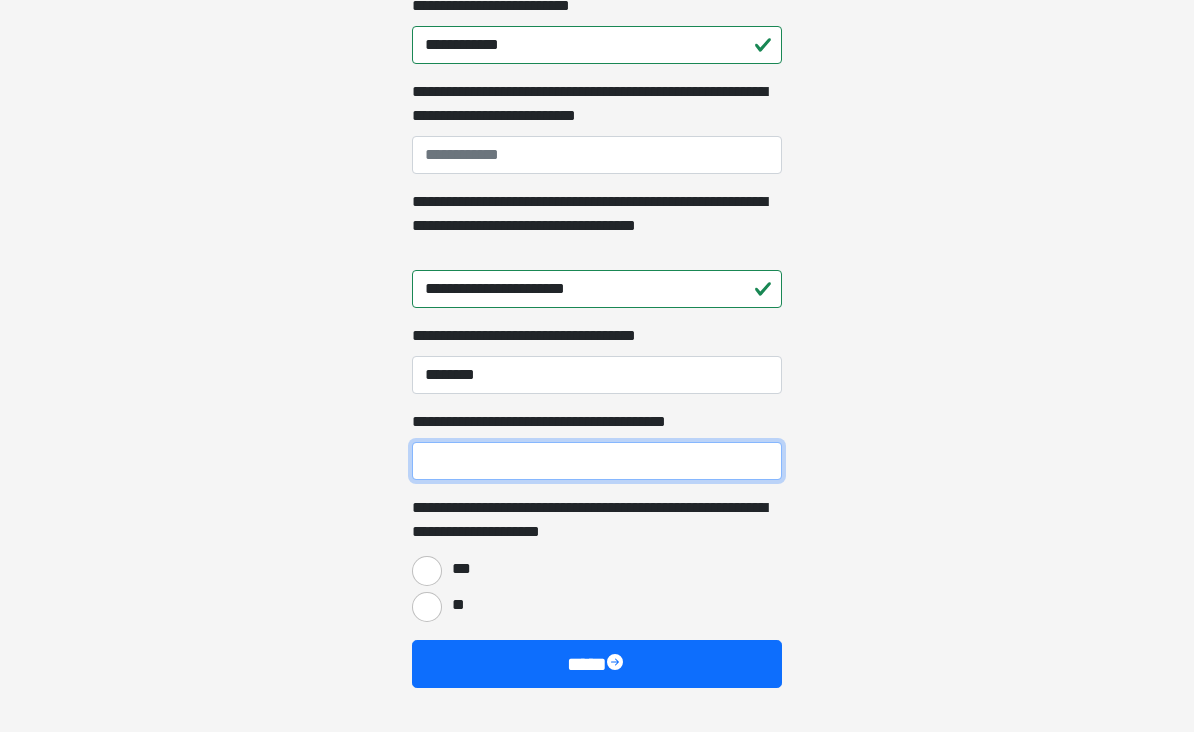 click on "**********" at bounding box center [597, 461] 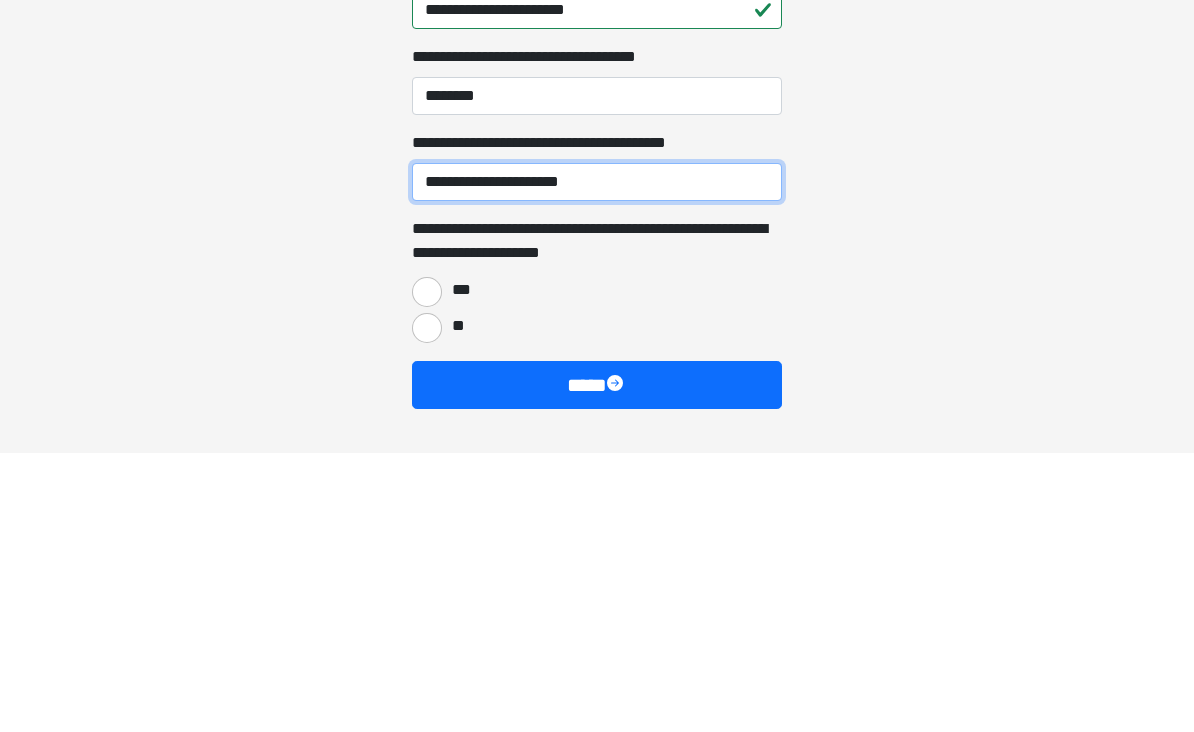 type on "**********" 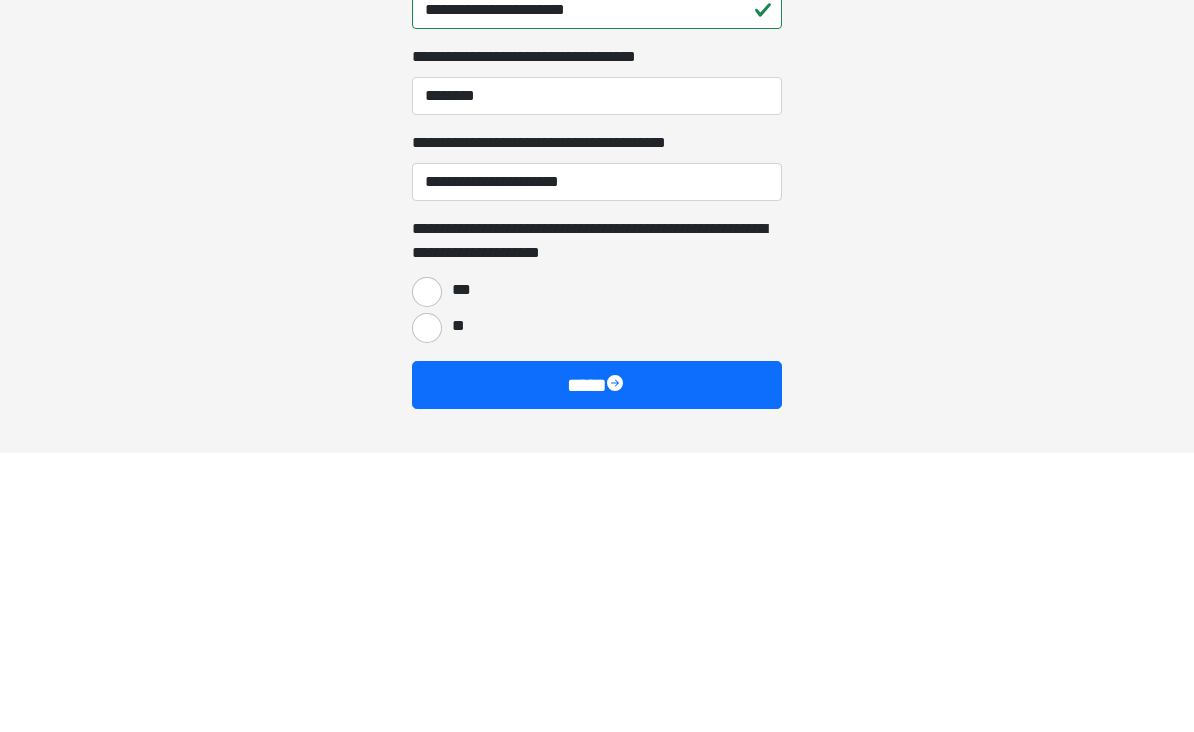 click on "***" at bounding box center [427, 571] 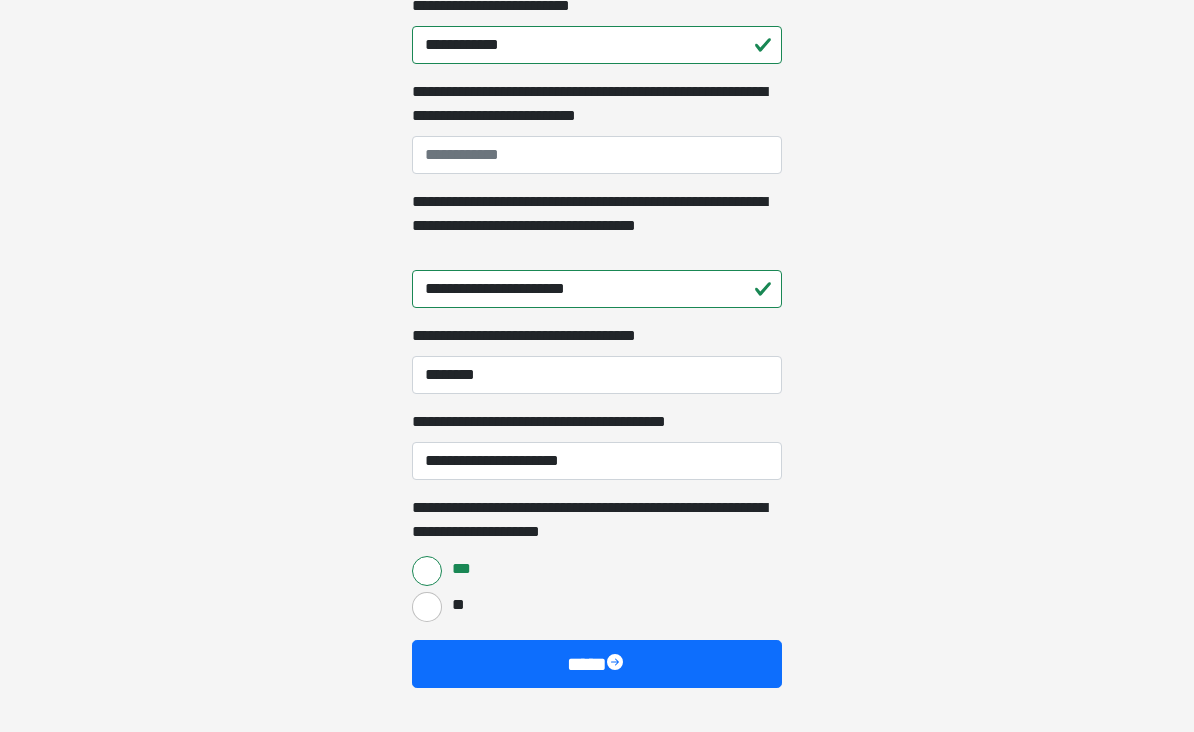 click on "****" at bounding box center [597, 664] 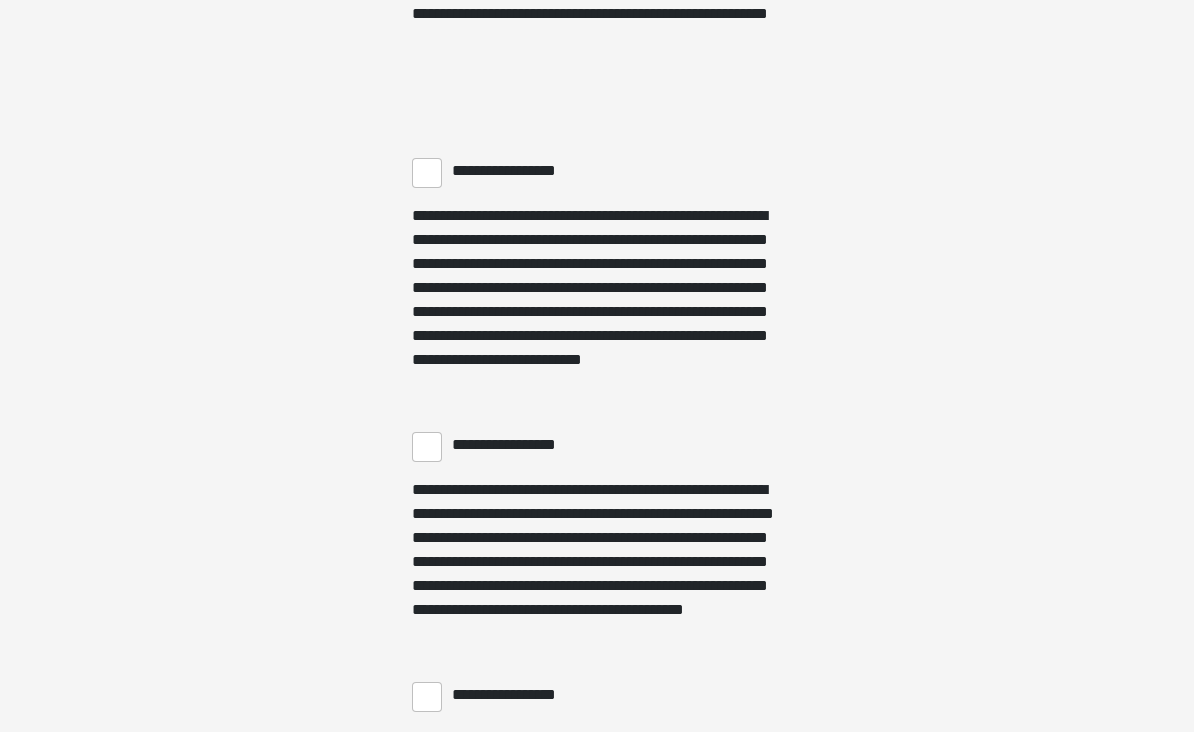 scroll, scrollTop: 1968, scrollLeft: 0, axis: vertical 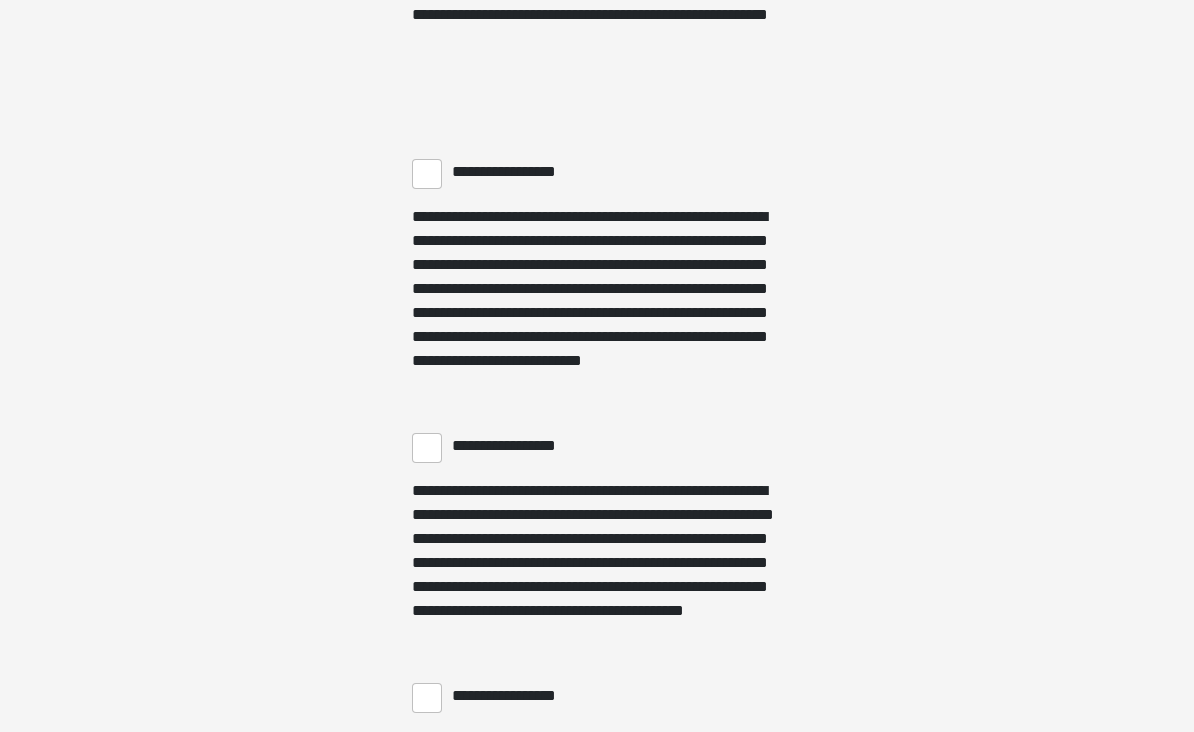 click on "**********" at bounding box center [427, 174] 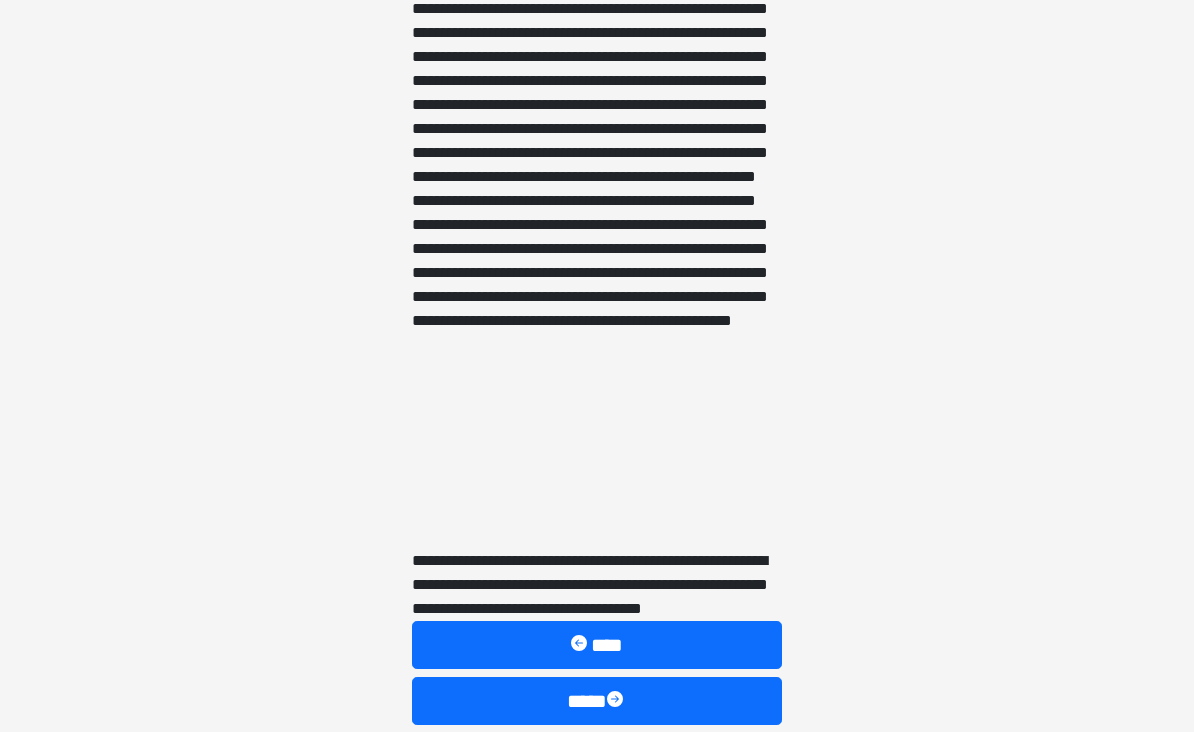 scroll, scrollTop: 3073, scrollLeft: 0, axis: vertical 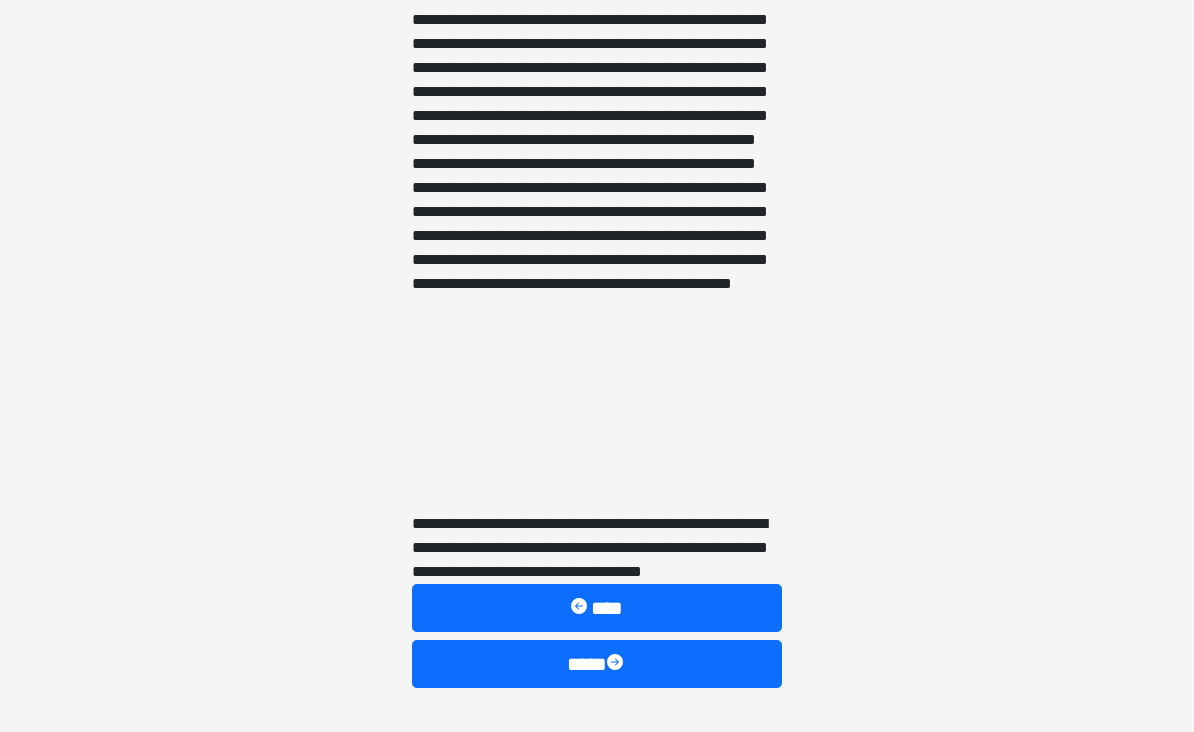 click at bounding box center [617, 664] 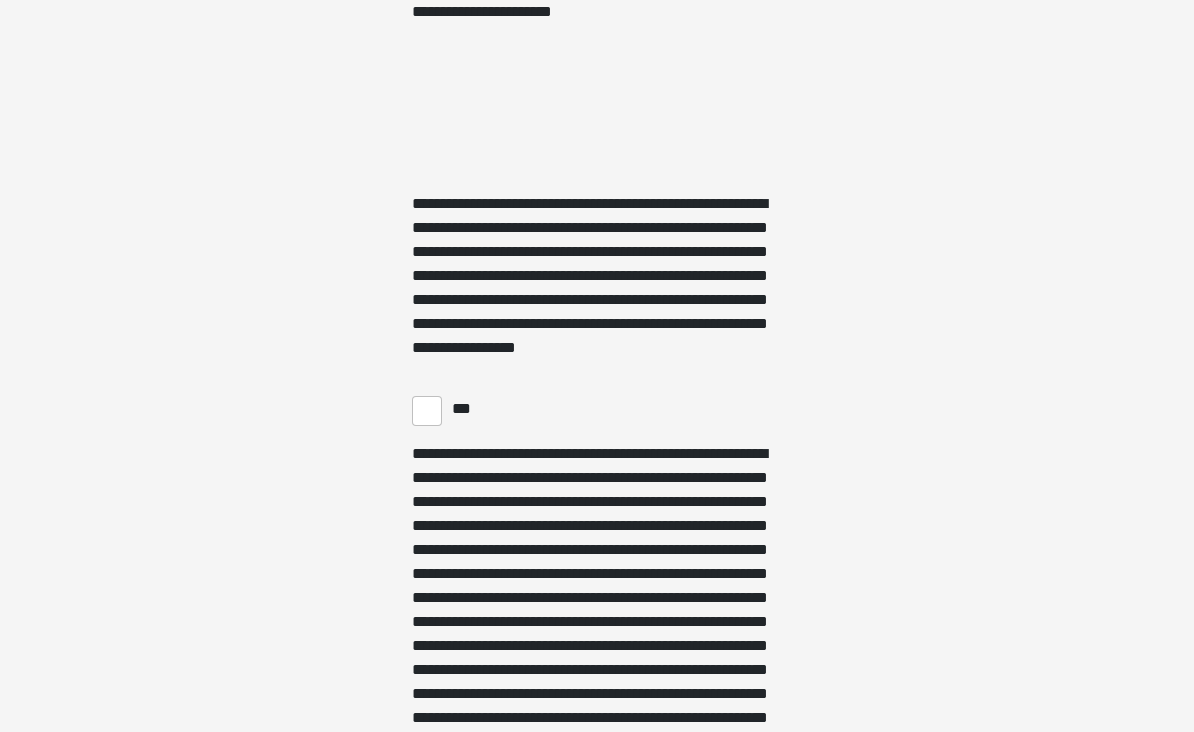 scroll, scrollTop: 4708, scrollLeft: 0, axis: vertical 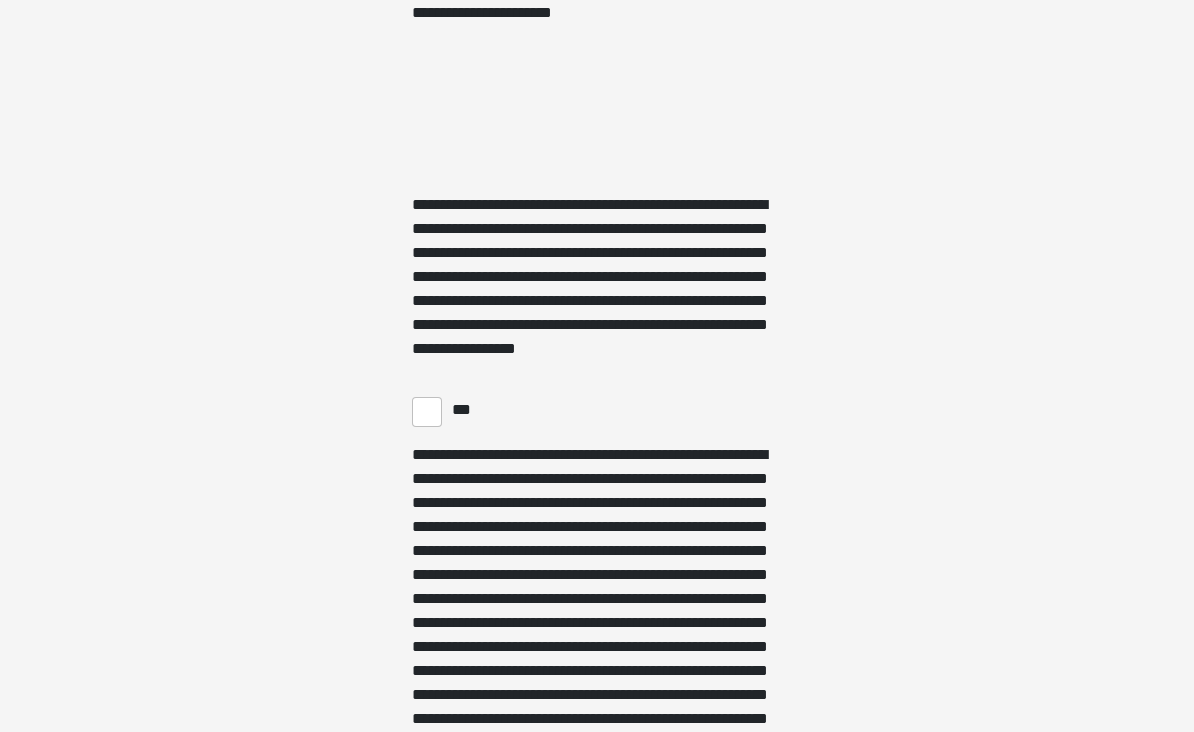 click on "***" at bounding box center [427, 412] 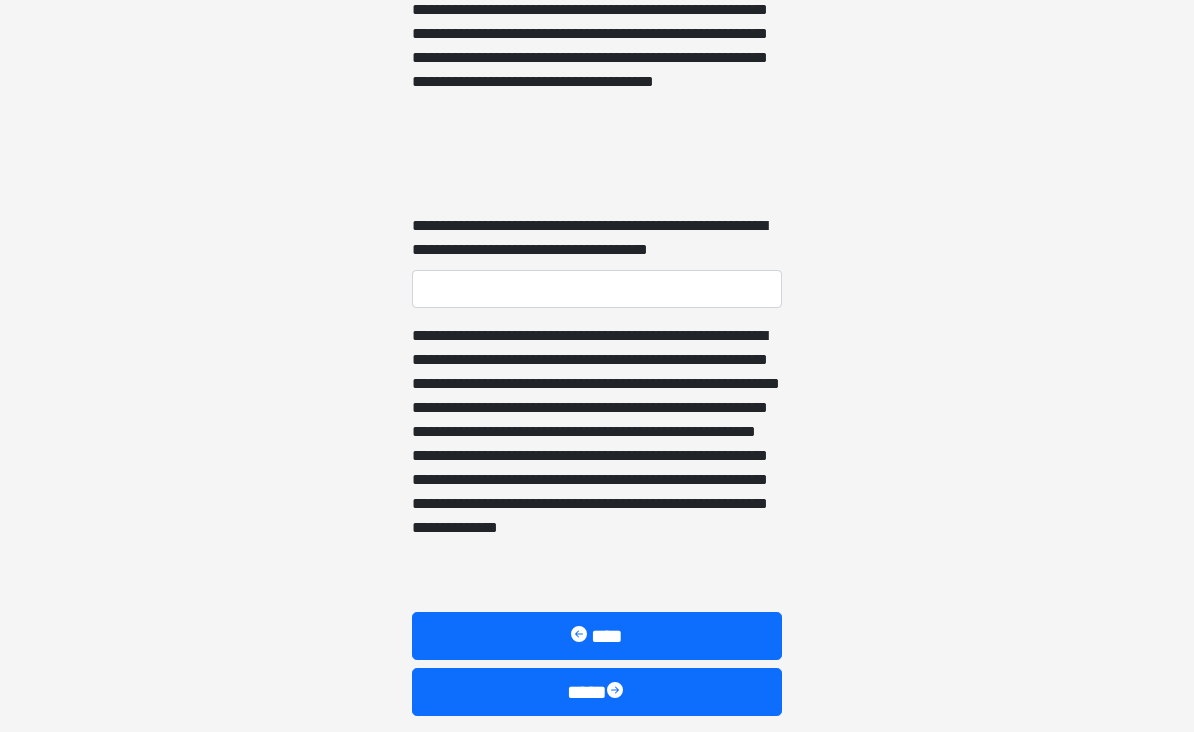 scroll, scrollTop: 5418, scrollLeft: 0, axis: vertical 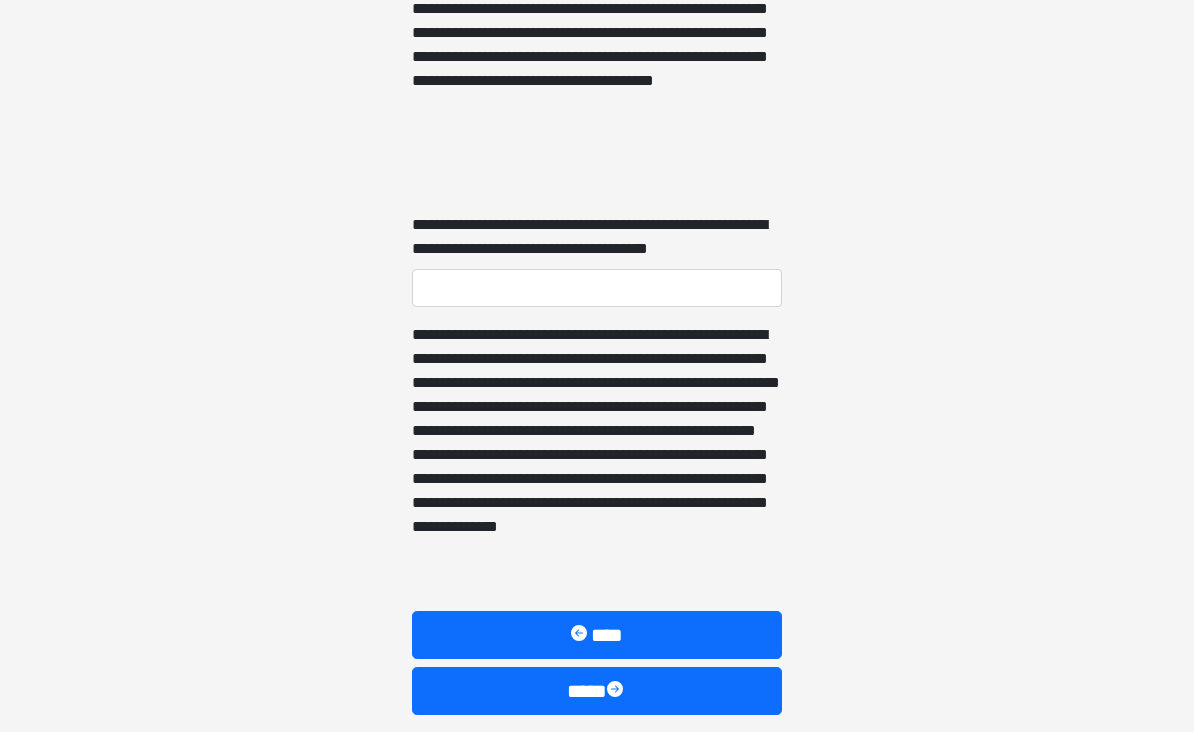 click on "****" at bounding box center (597, 691) 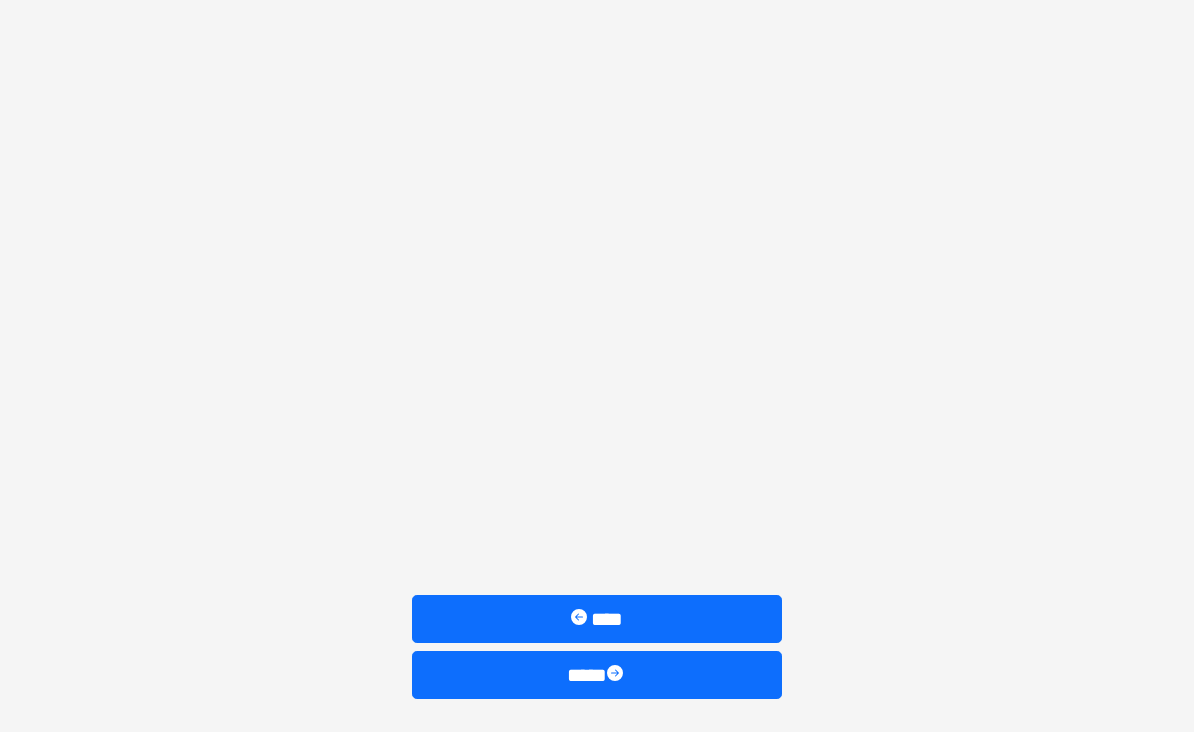 scroll, scrollTop: 883, scrollLeft: 0, axis: vertical 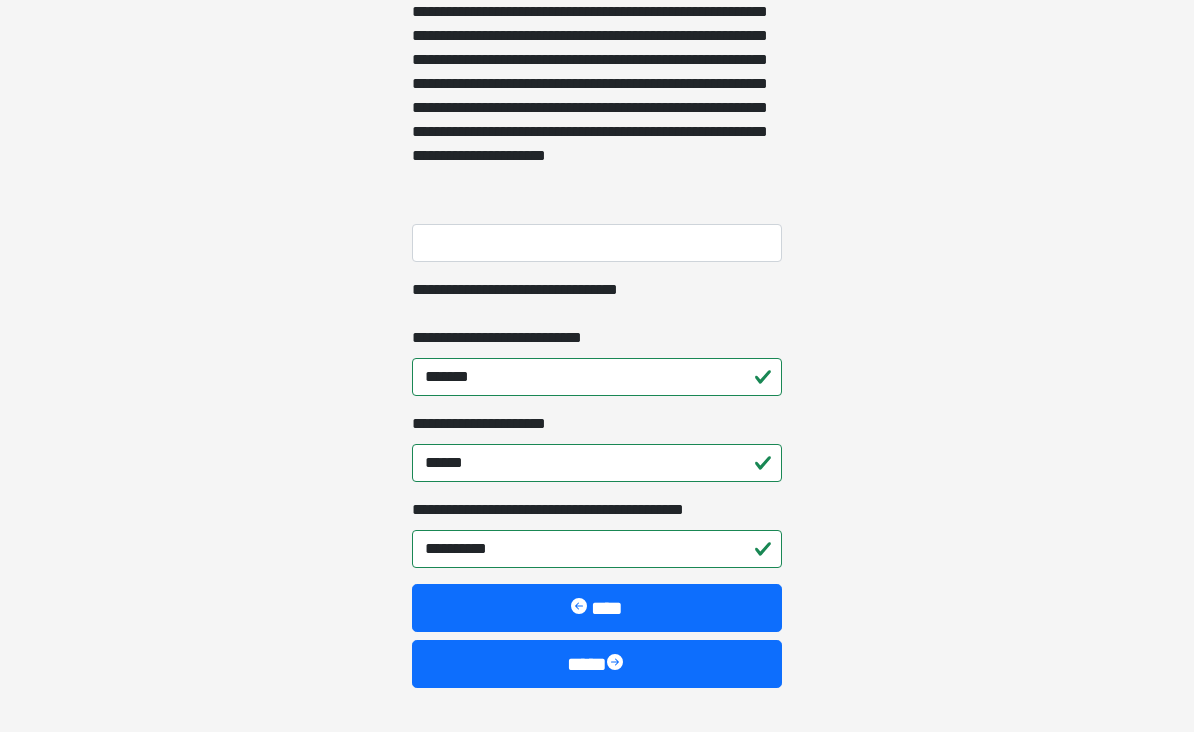 click at bounding box center [617, 664] 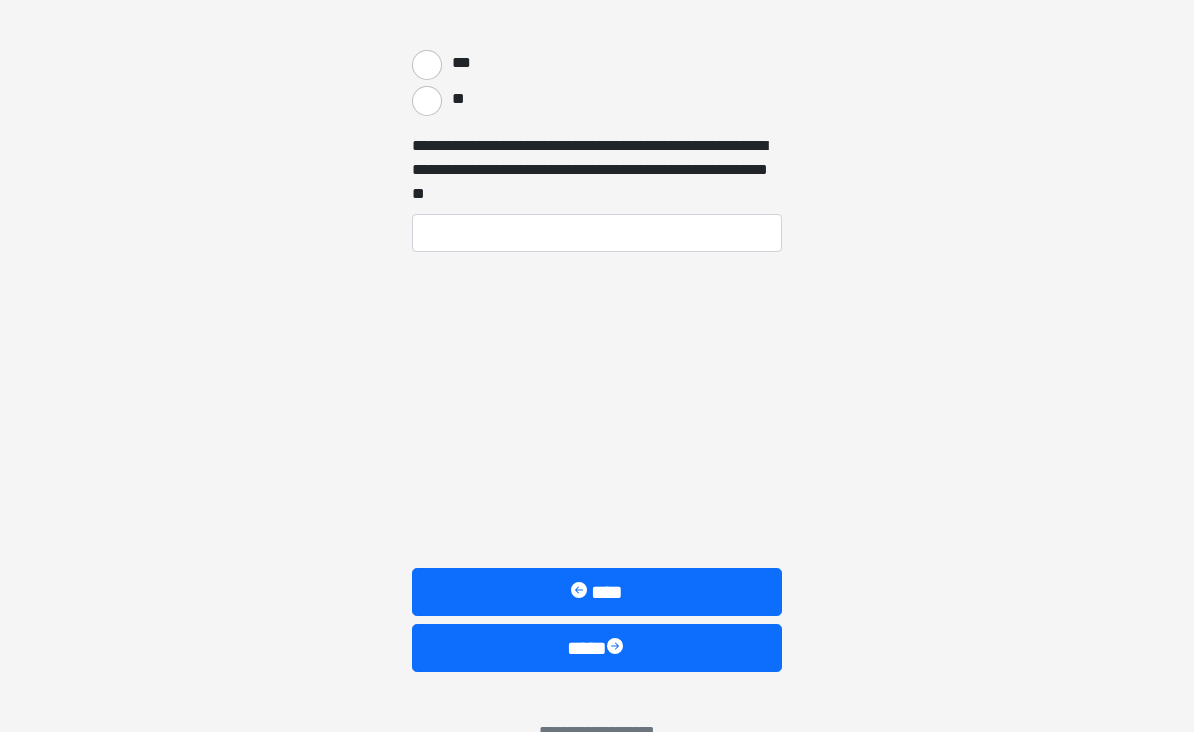 scroll, scrollTop: 543, scrollLeft: 0, axis: vertical 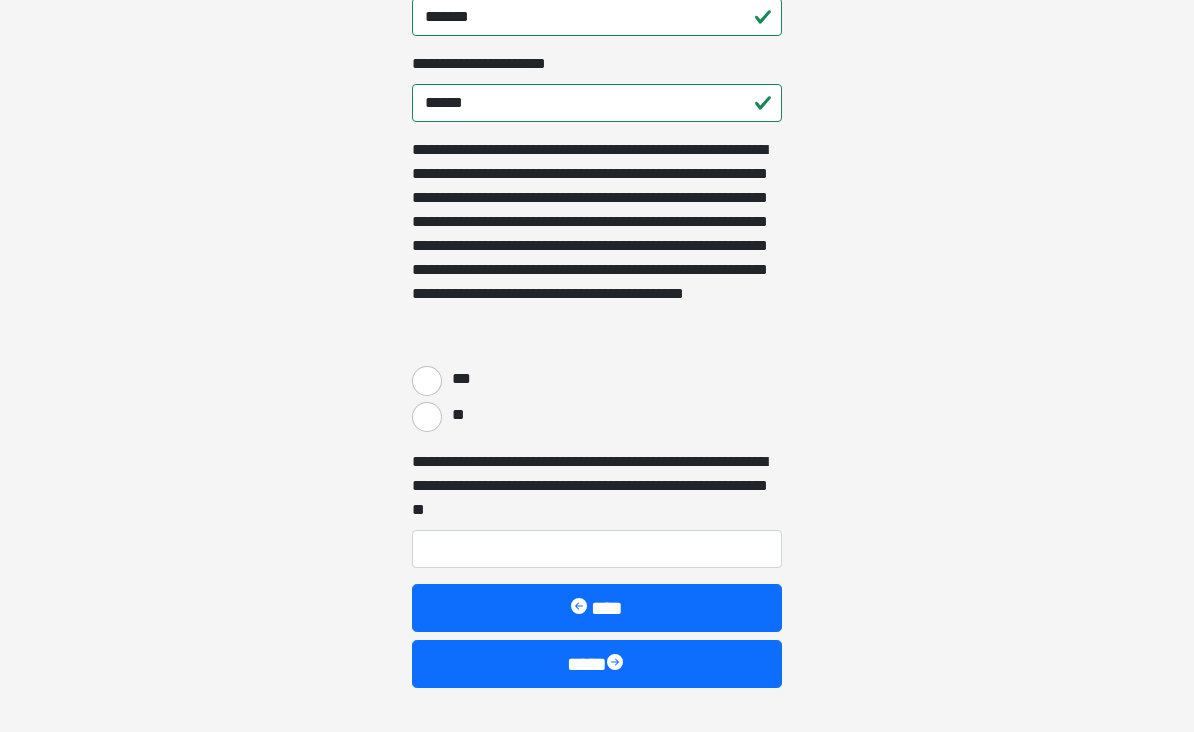 click on "***" at bounding box center [461, 379] 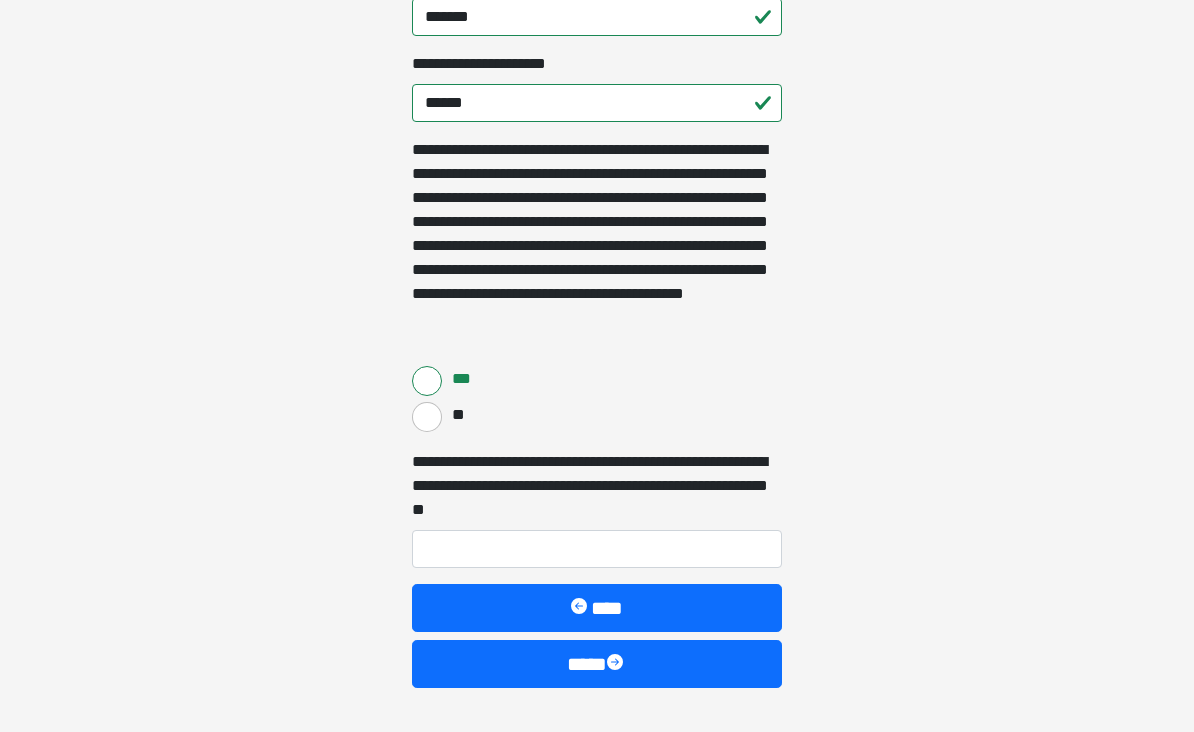 click on "****" at bounding box center [597, 664] 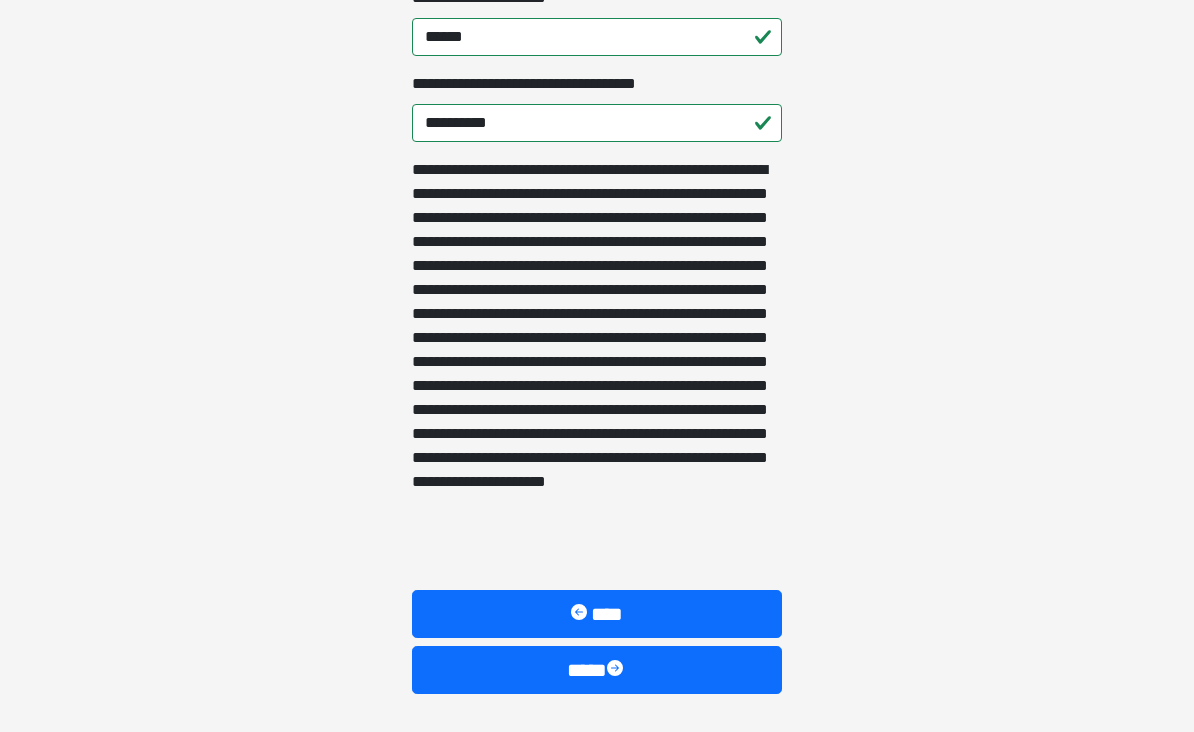 scroll, scrollTop: 663, scrollLeft: 0, axis: vertical 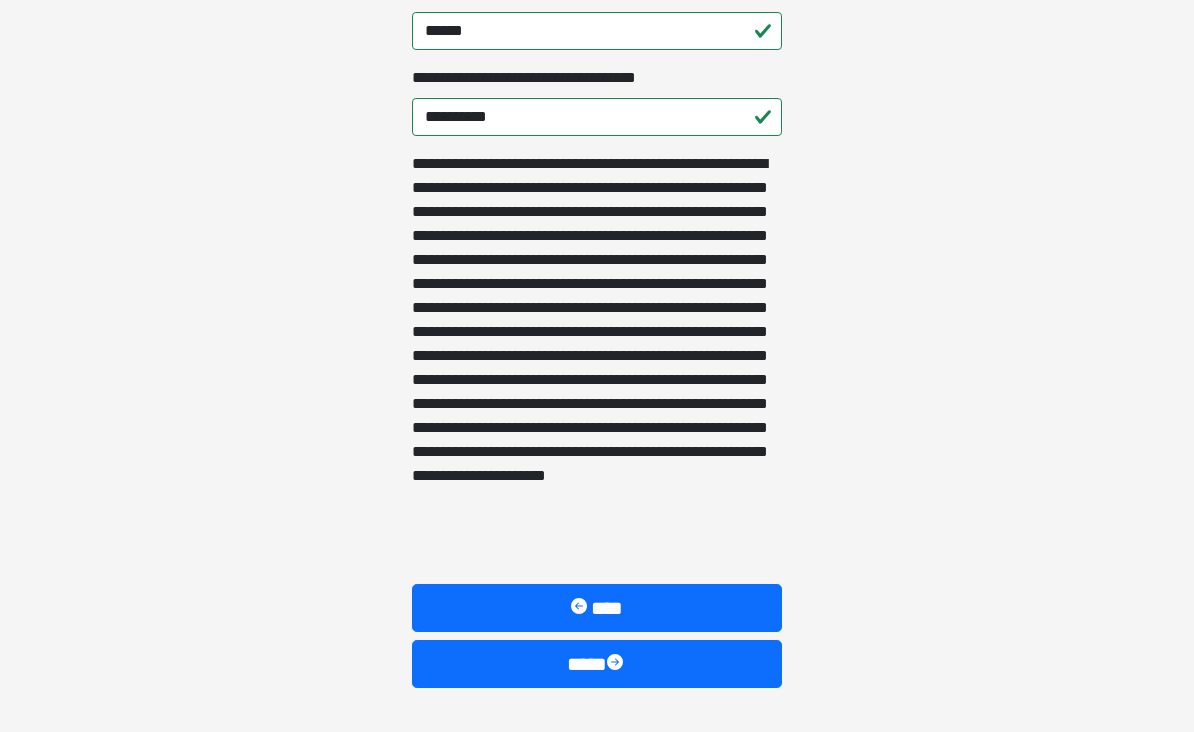 click on "****" at bounding box center [597, 664] 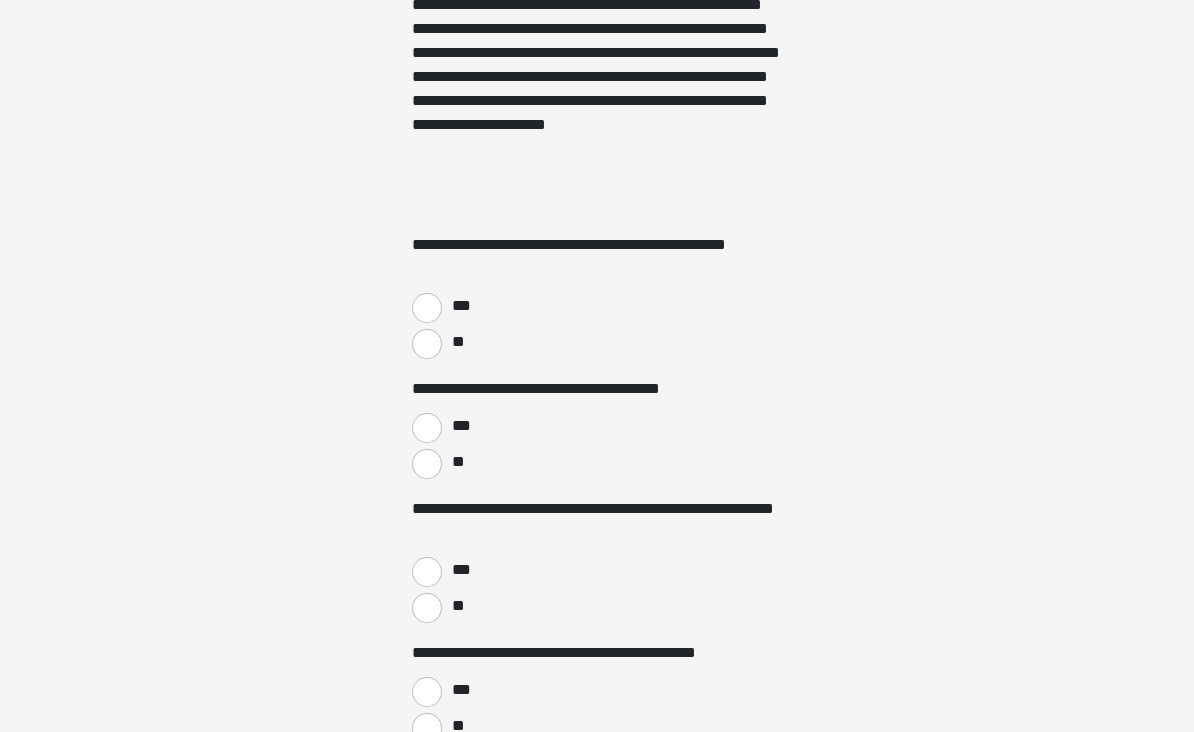 scroll, scrollTop: 756, scrollLeft: 0, axis: vertical 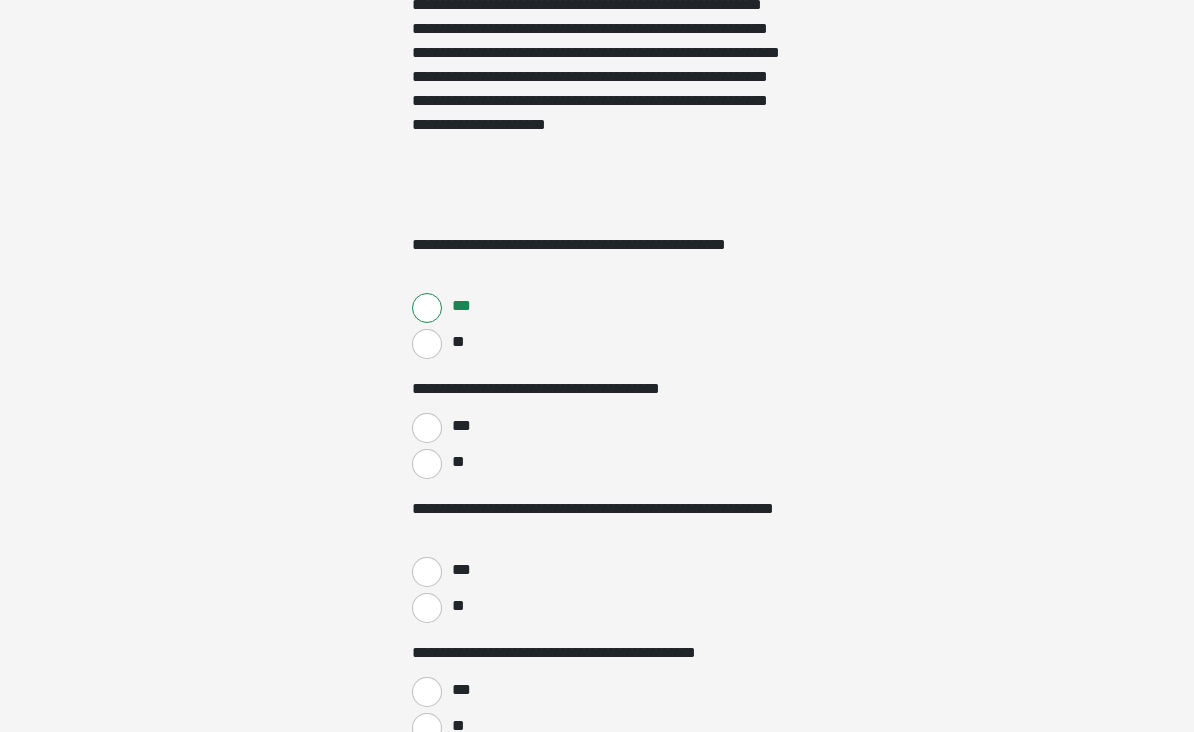 click on "**" at bounding box center [427, 464] 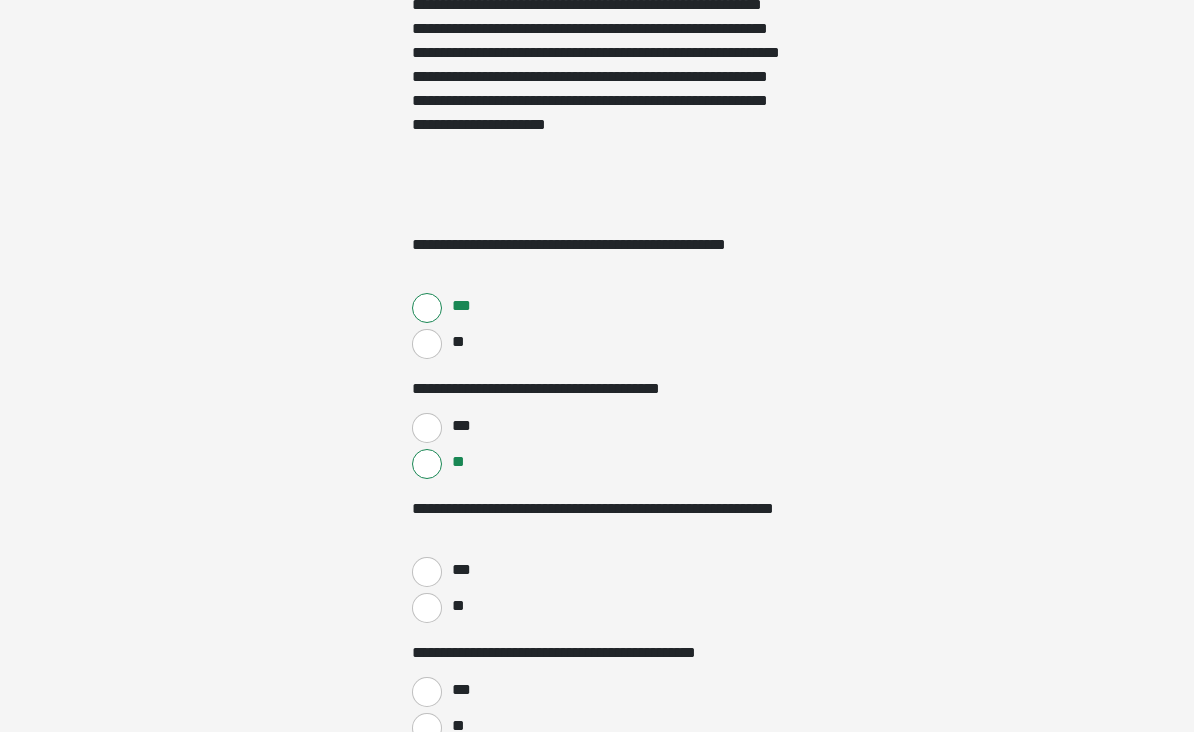 click on "**" at bounding box center (427, 608) 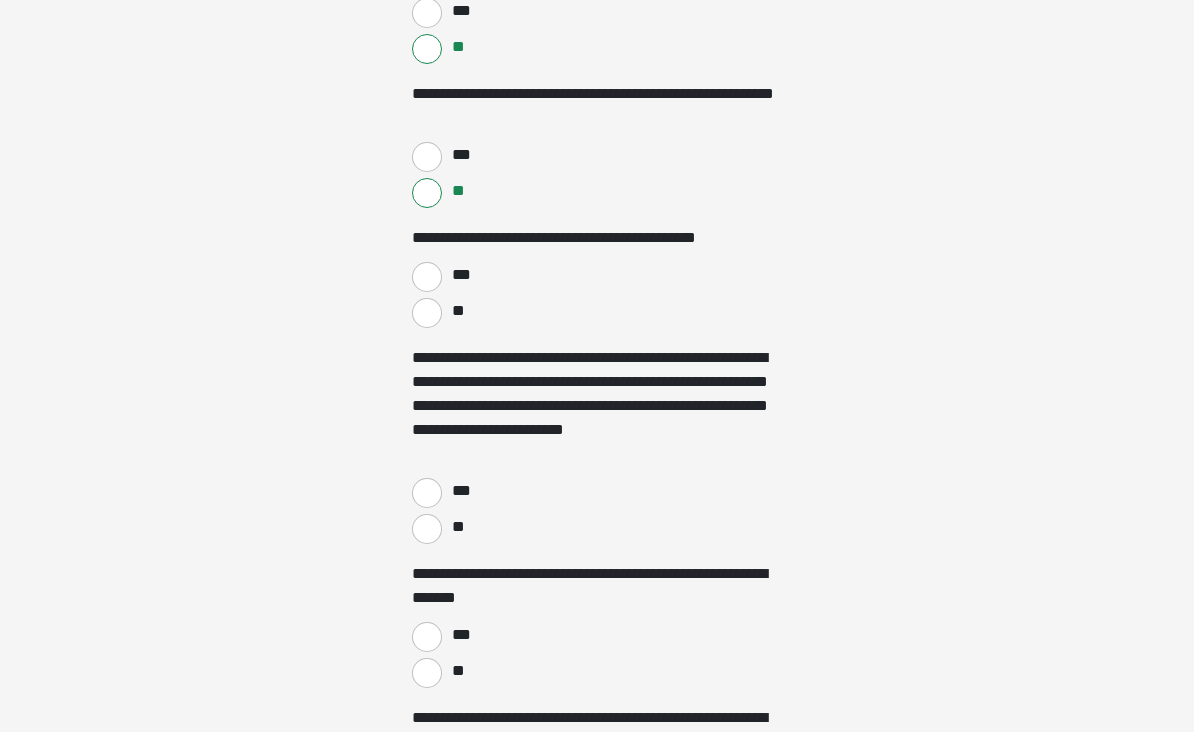 scroll, scrollTop: 1171, scrollLeft: 0, axis: vertical 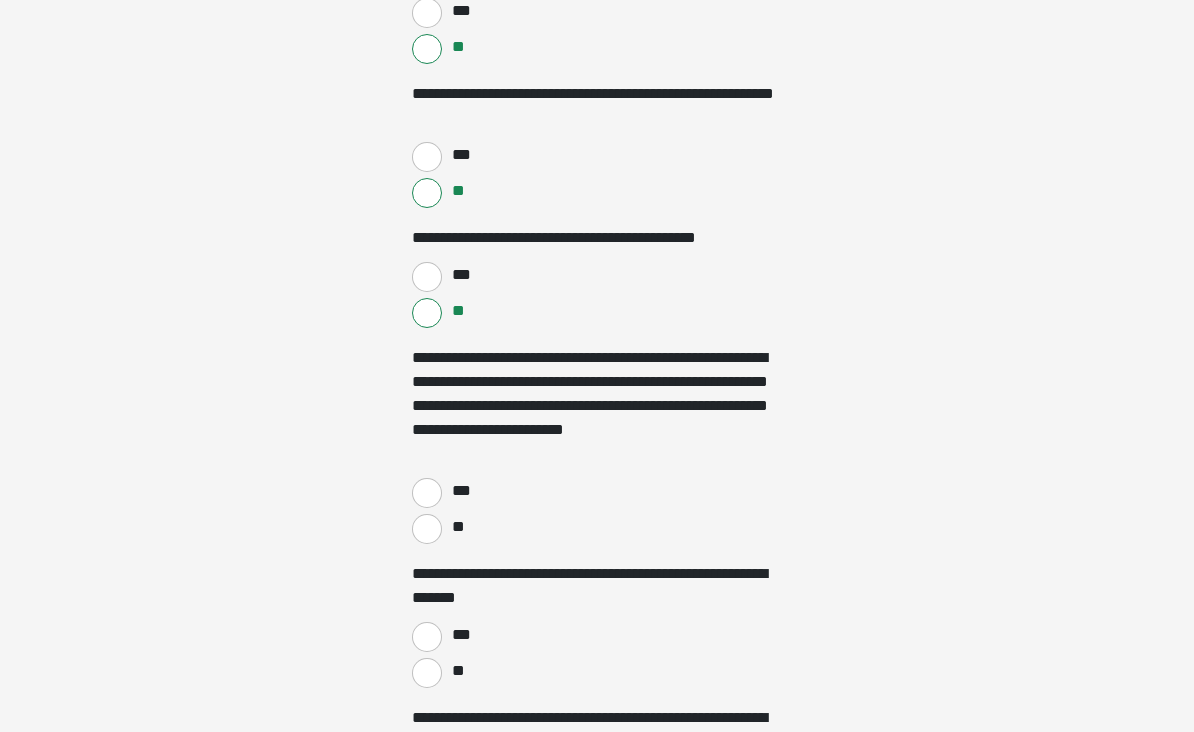 click on "**" at bounding box center [427, 529] 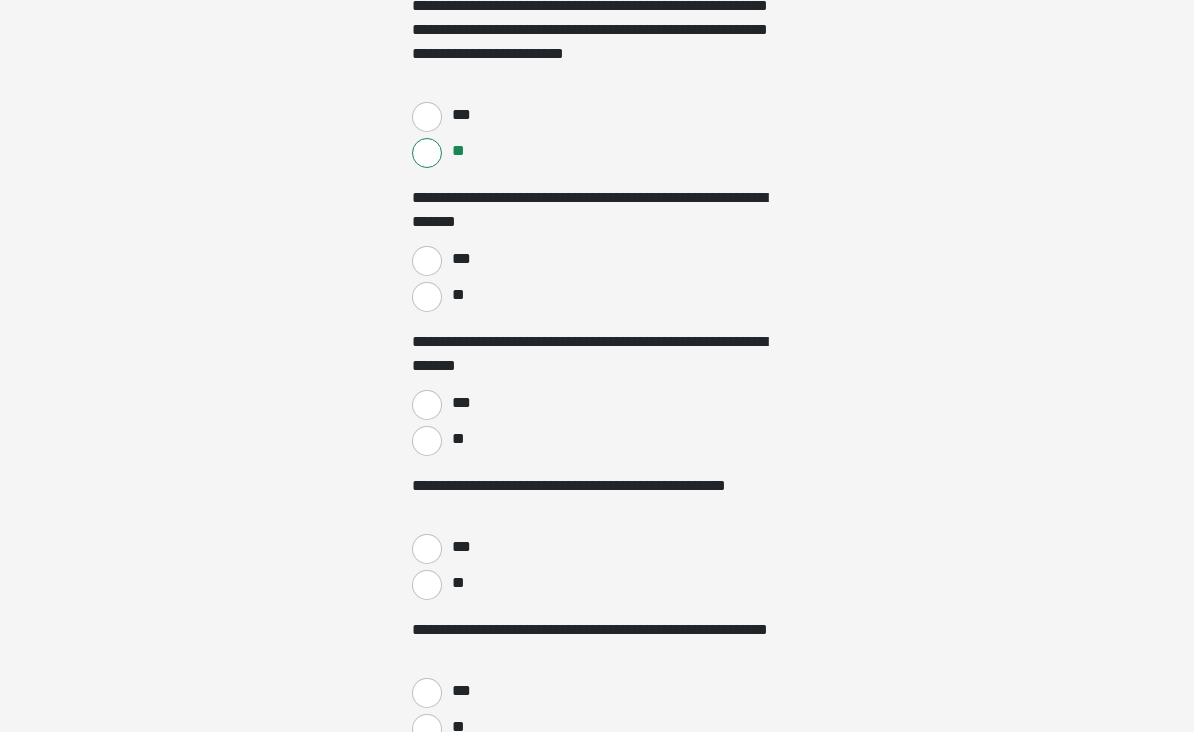 scroll, scrollTop: 1547, scrollLeft: 0, axis: vertical 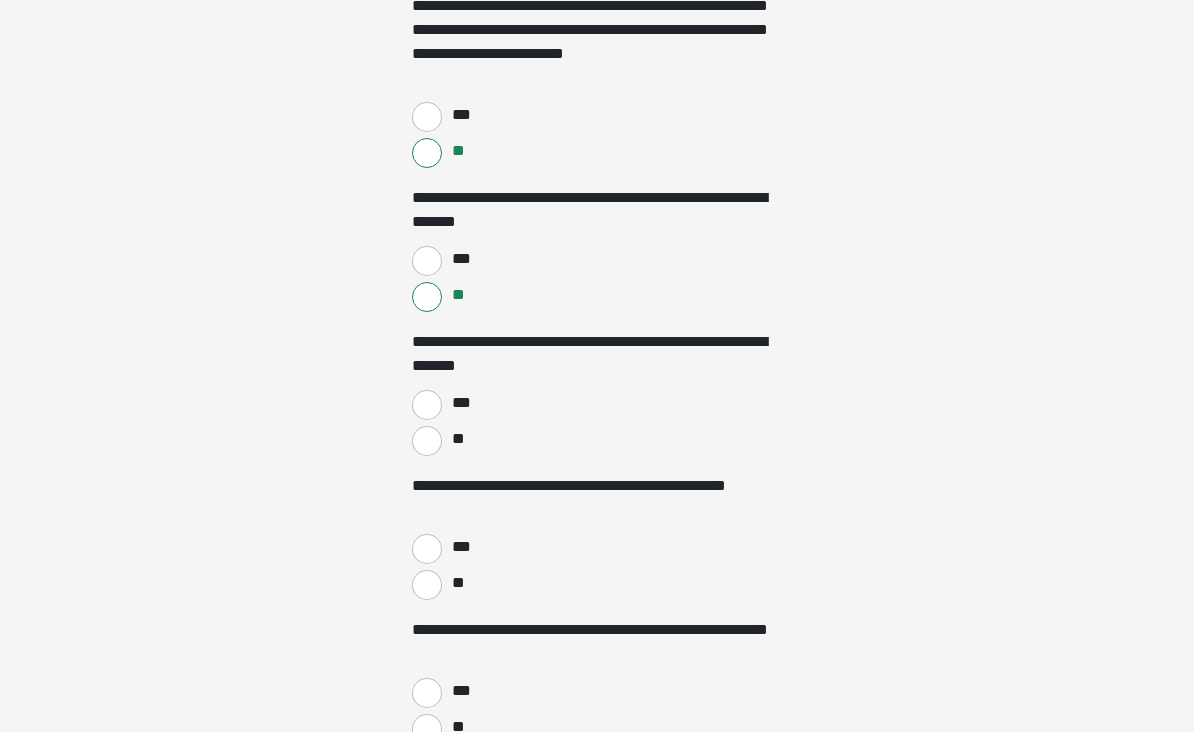 click on "***" at bounding box center (597, 403) 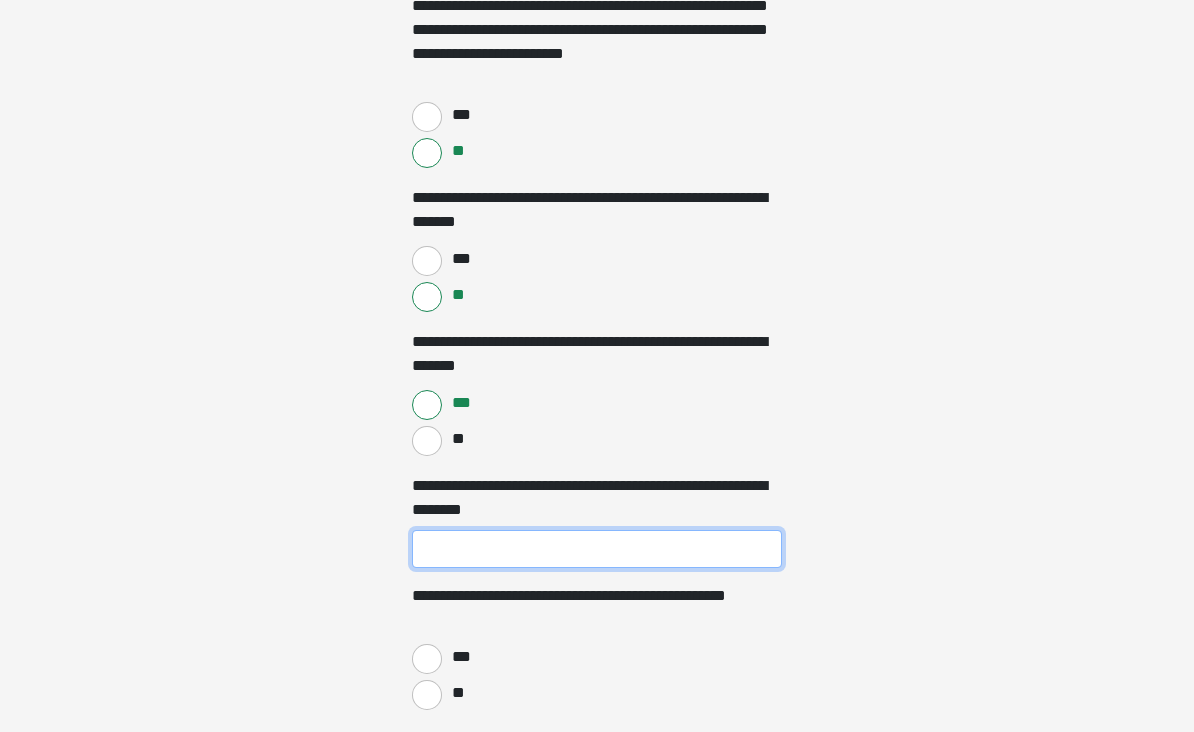 click on "**********" at bounding box center [597, 549] 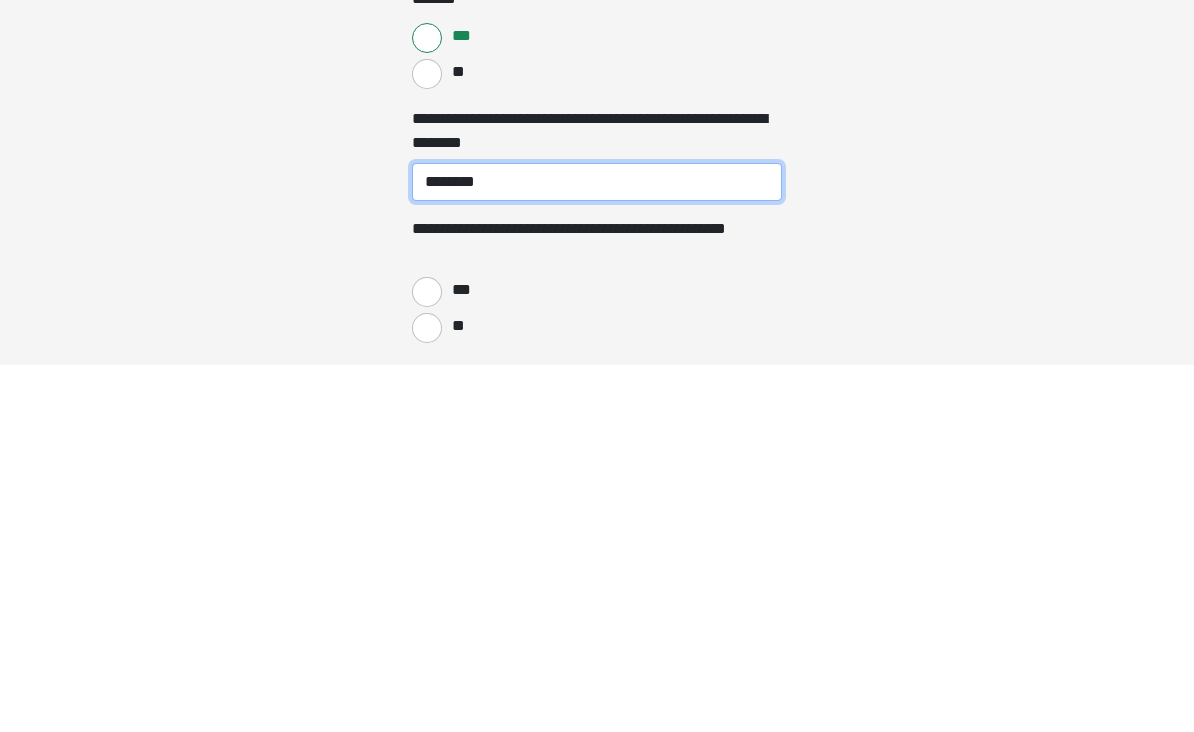 type on "********" 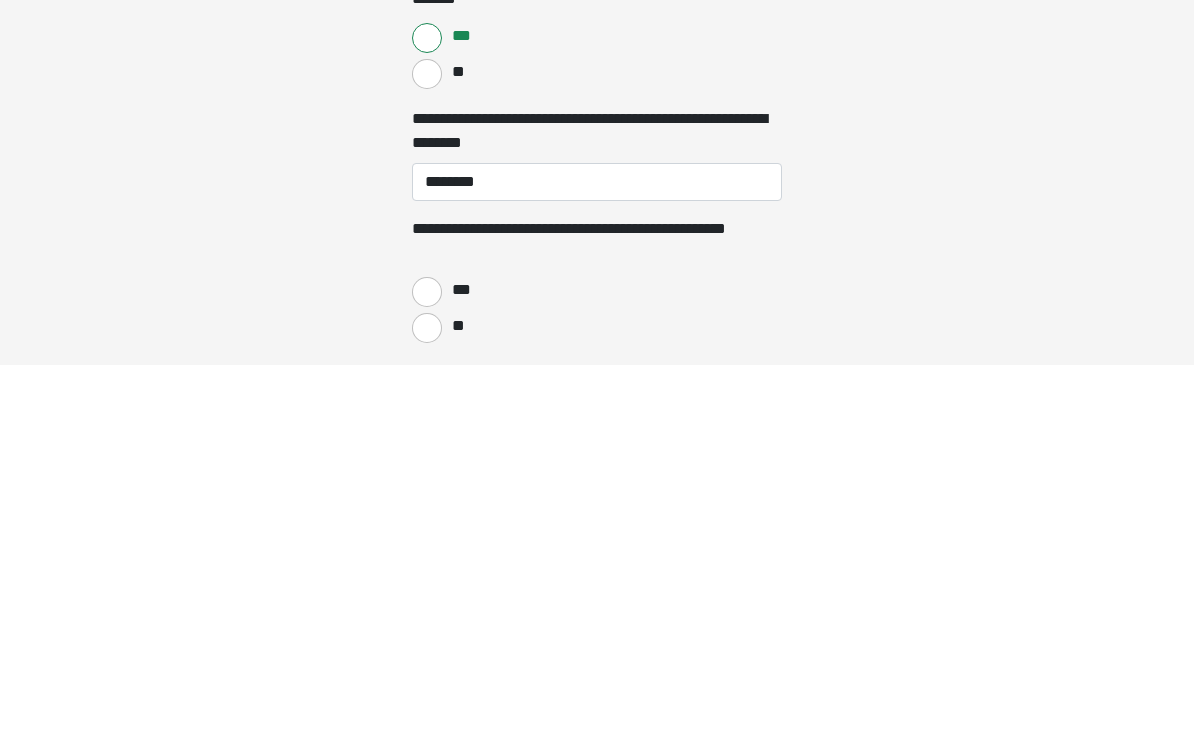 click on "**" at bounding box center (427, 696) 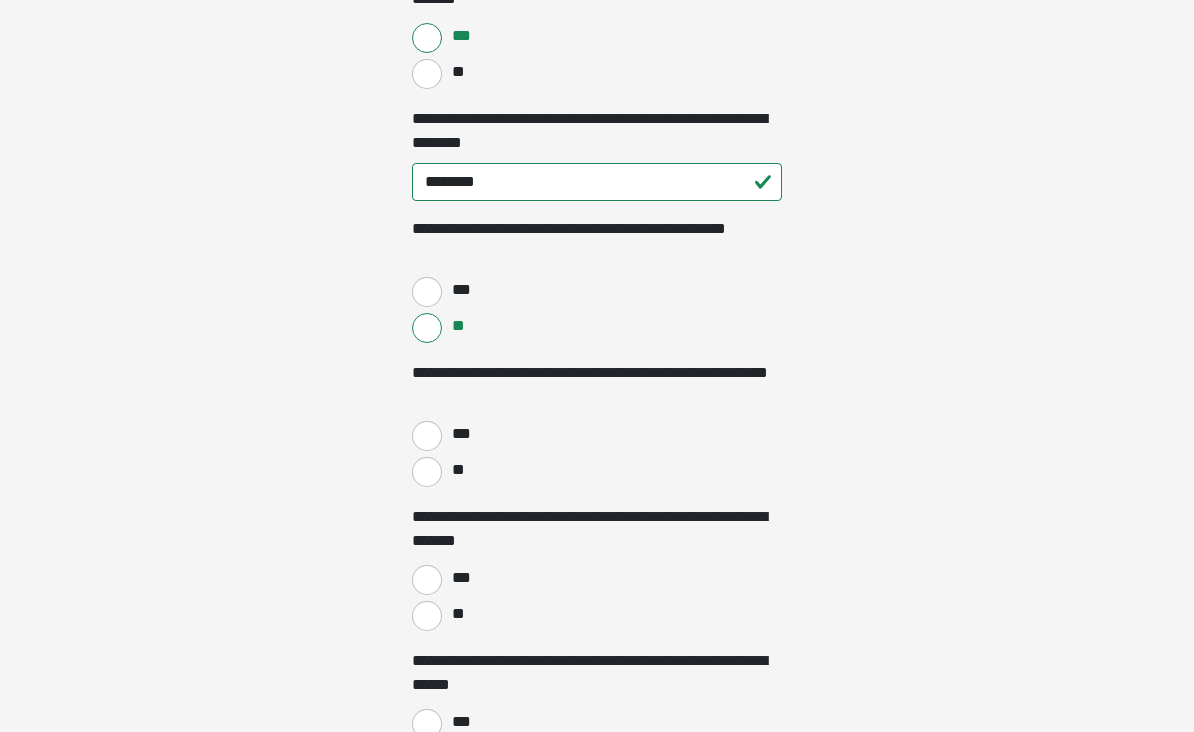 click on "**" at bounding box center [427, 472] 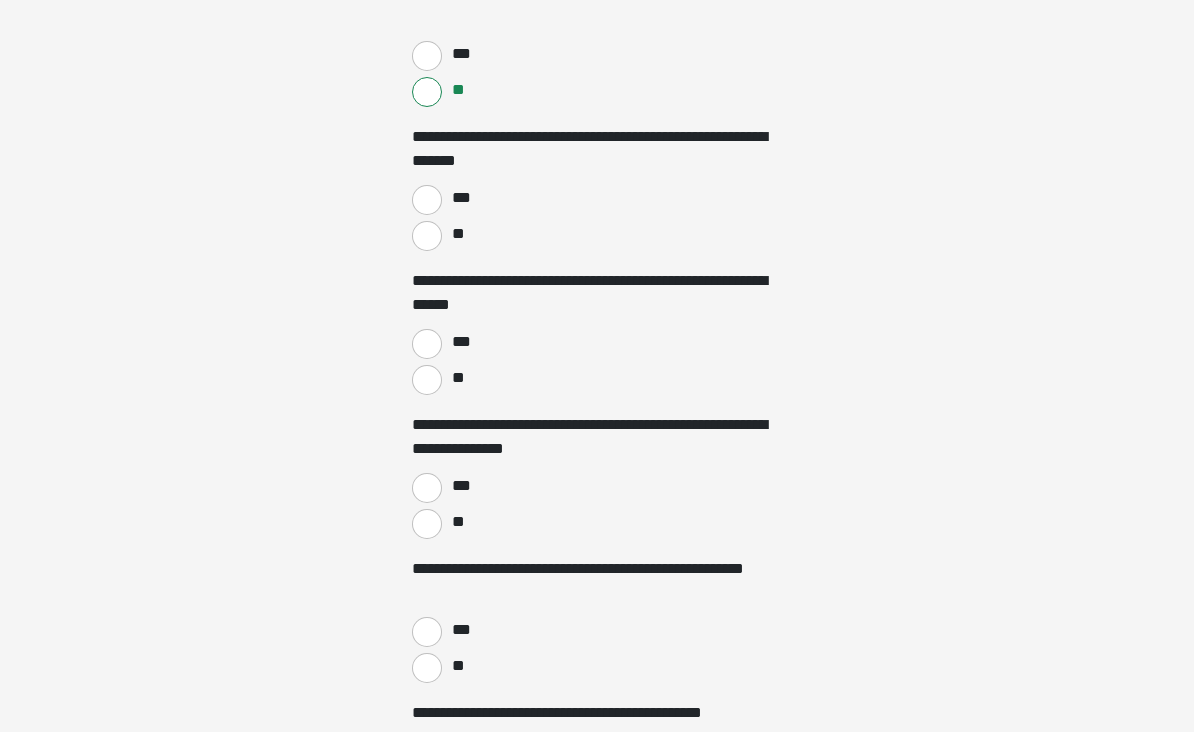 scroll, scrollTop: 2294, scrollLeft: 0, axis: vertical 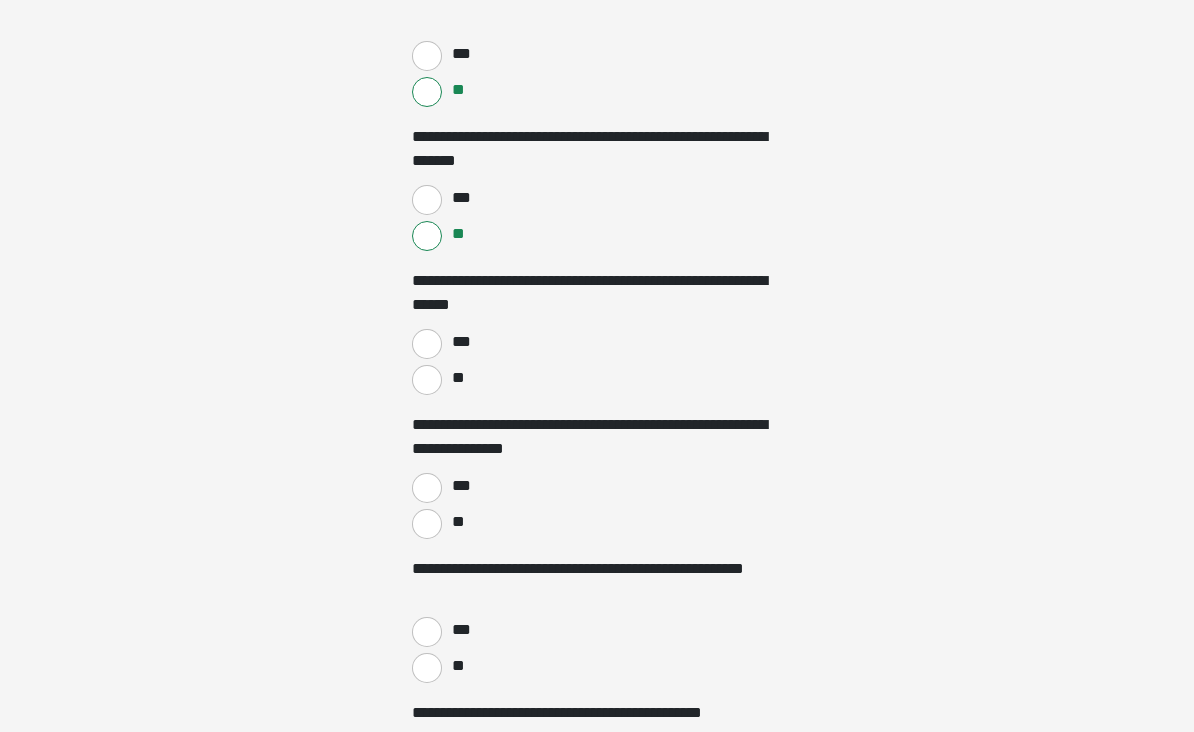 click on "**" at bounding box center [427, 380] 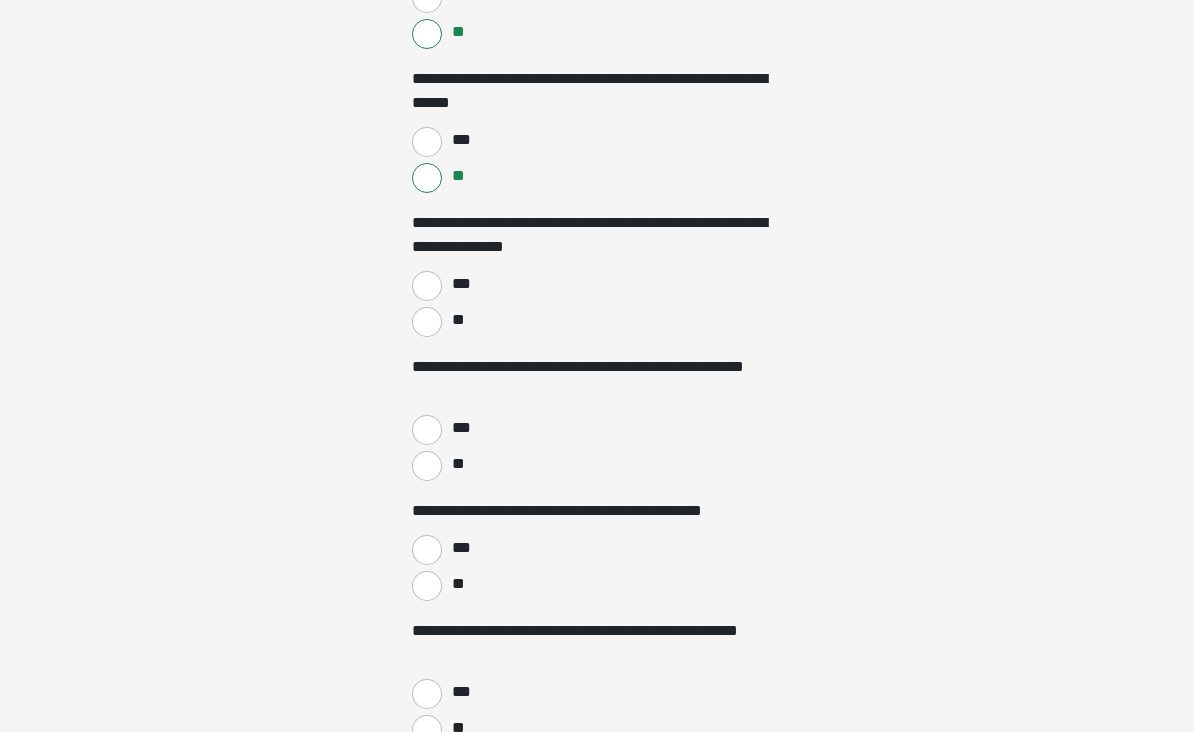 scroll, scrollTop: 2496, scrollLeft: 0, axis: vertical 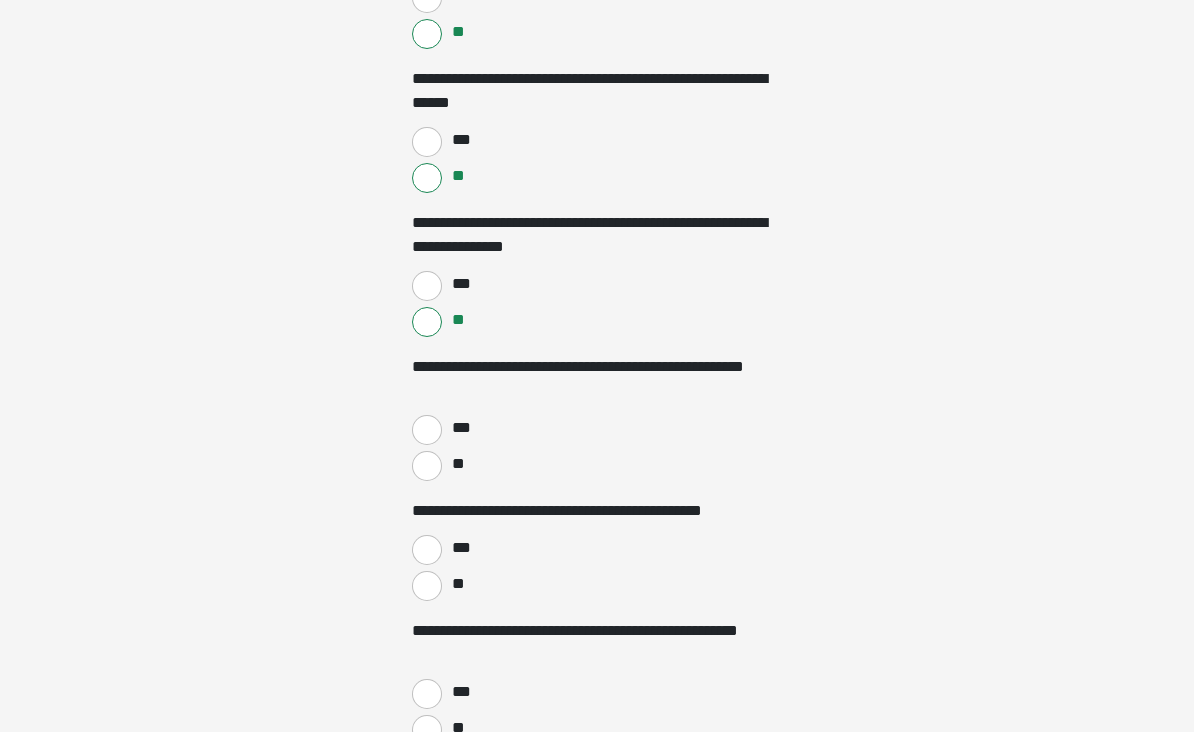 click on "**" at bounding box center [427, 466] 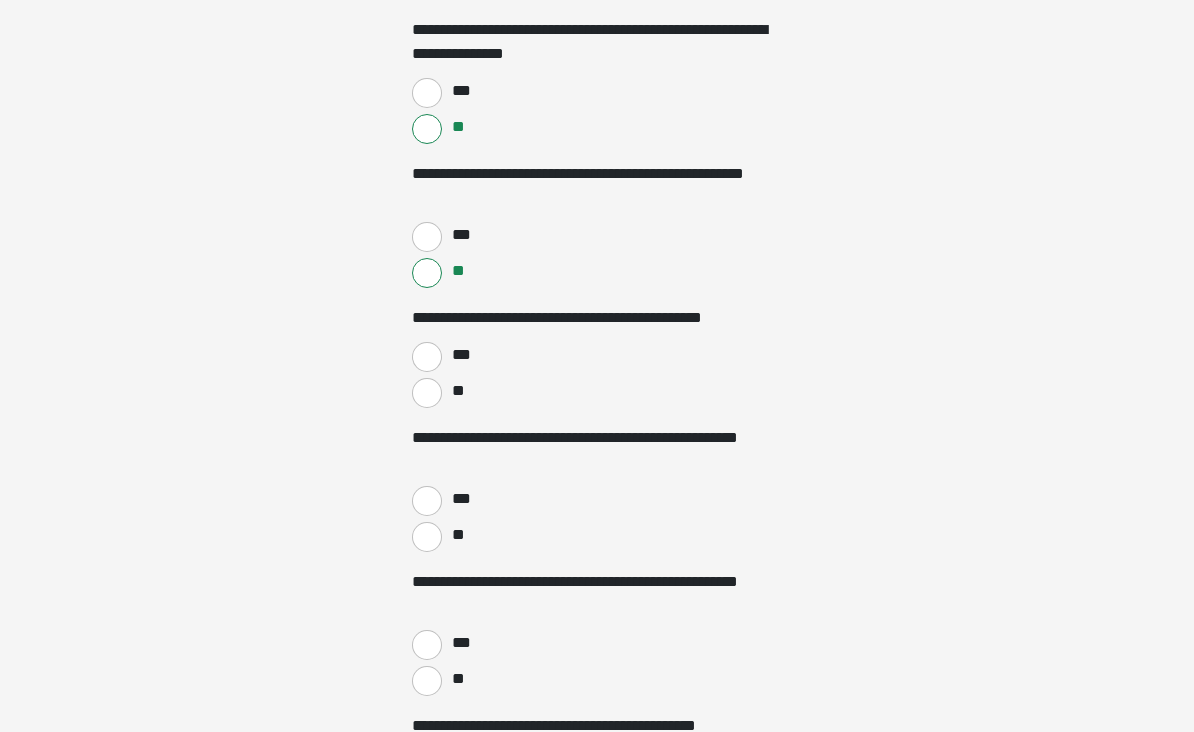 scroll, scrollTop: 2689, scrollLeft: 0, axis: vertical 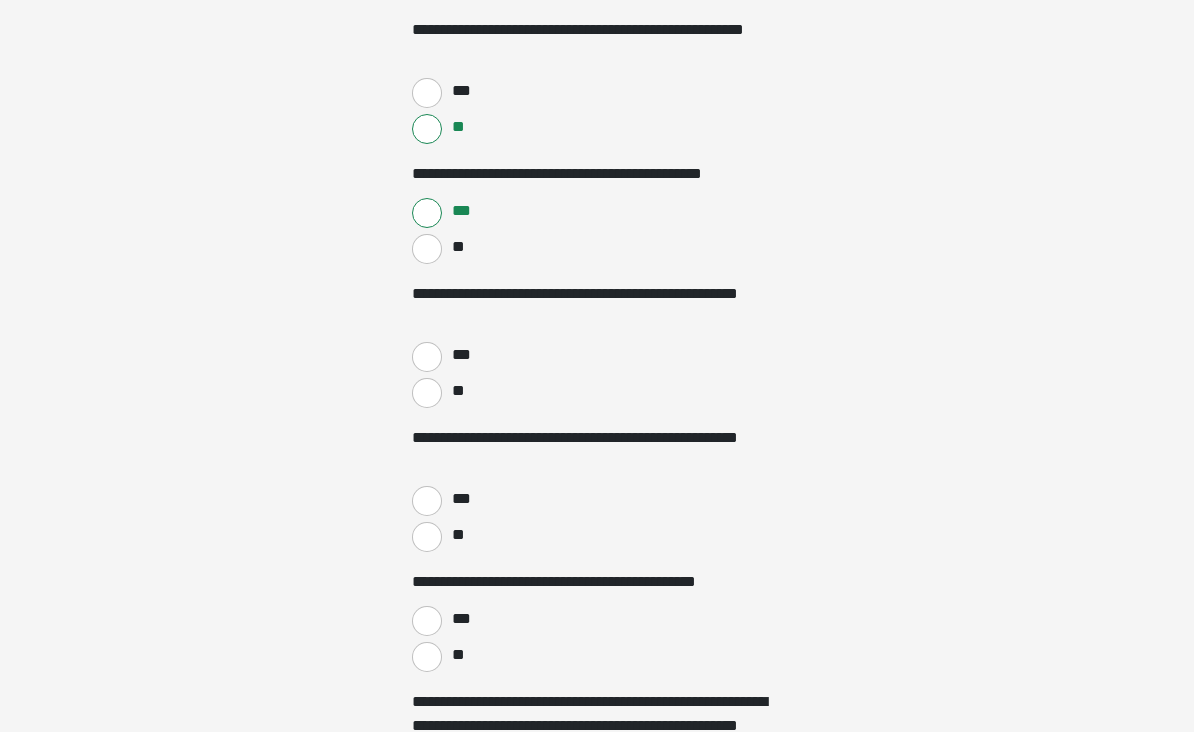 click on "**" at bounding box center [427, 393] 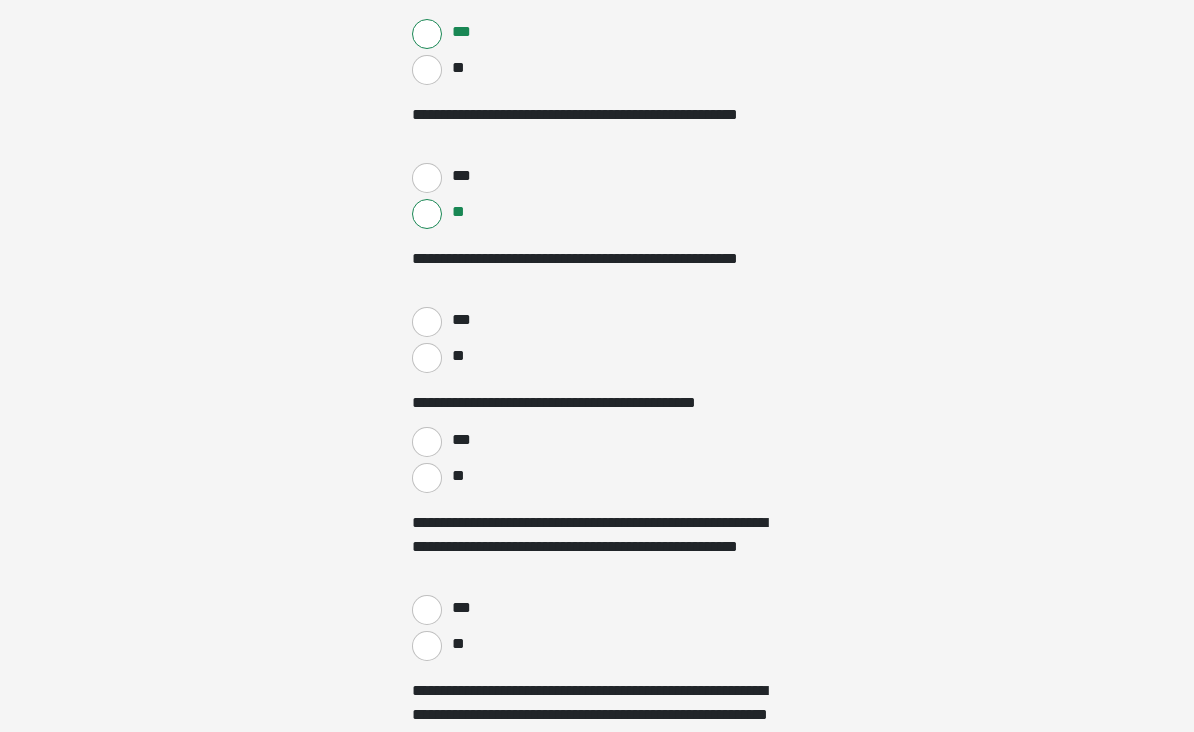 scroll, scrollTop: 3012, scrollLeft: 0, axis: vertical 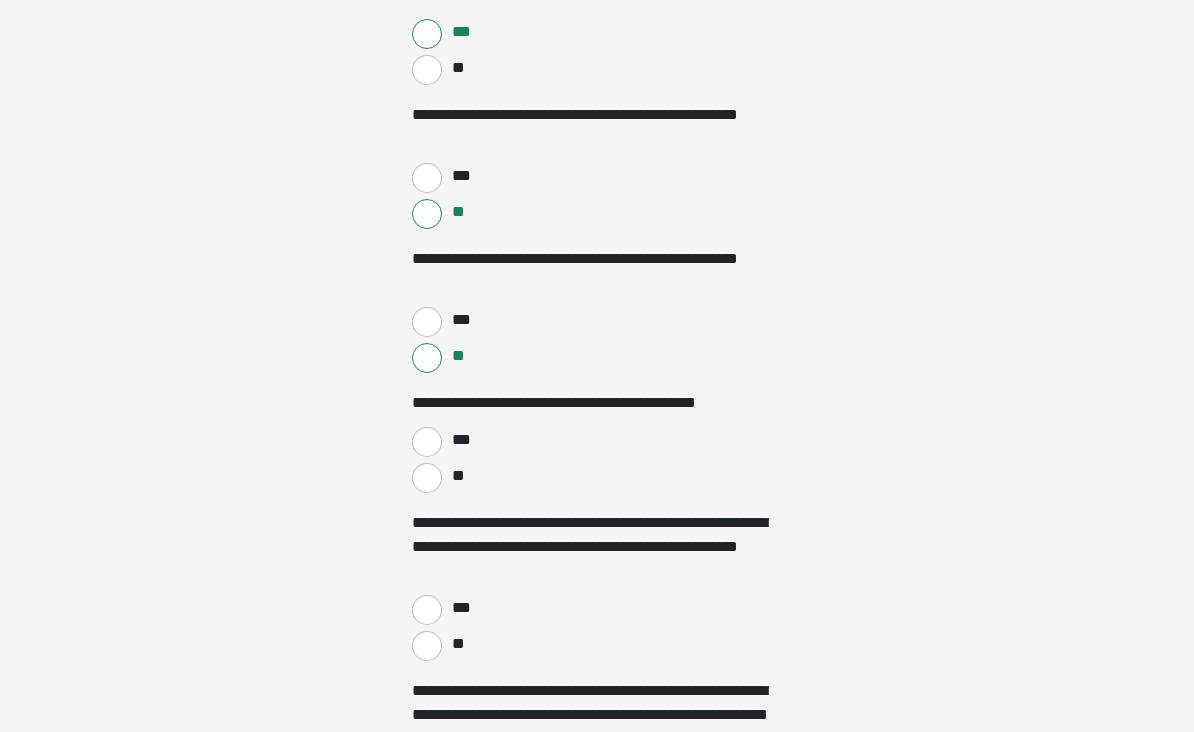 click on "***" at bounding box center (597, 440) 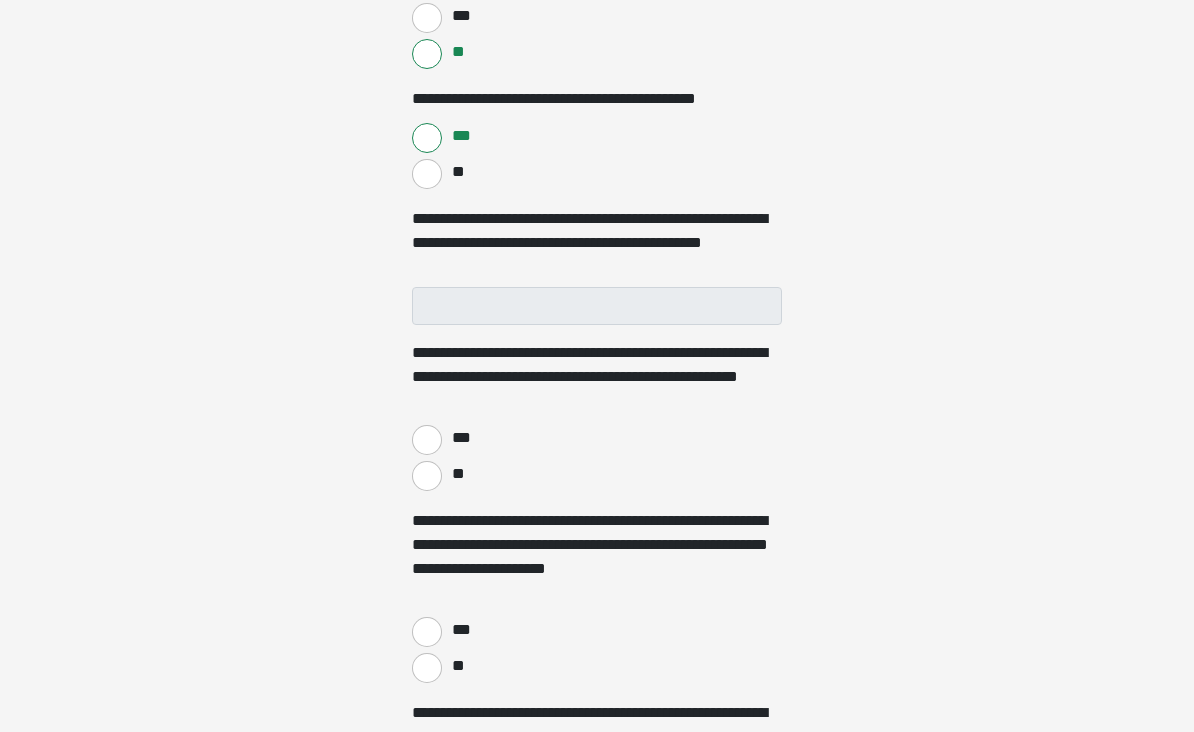 scroll, scrollTop: 3316, scrollLeft: 0, axis: vertical 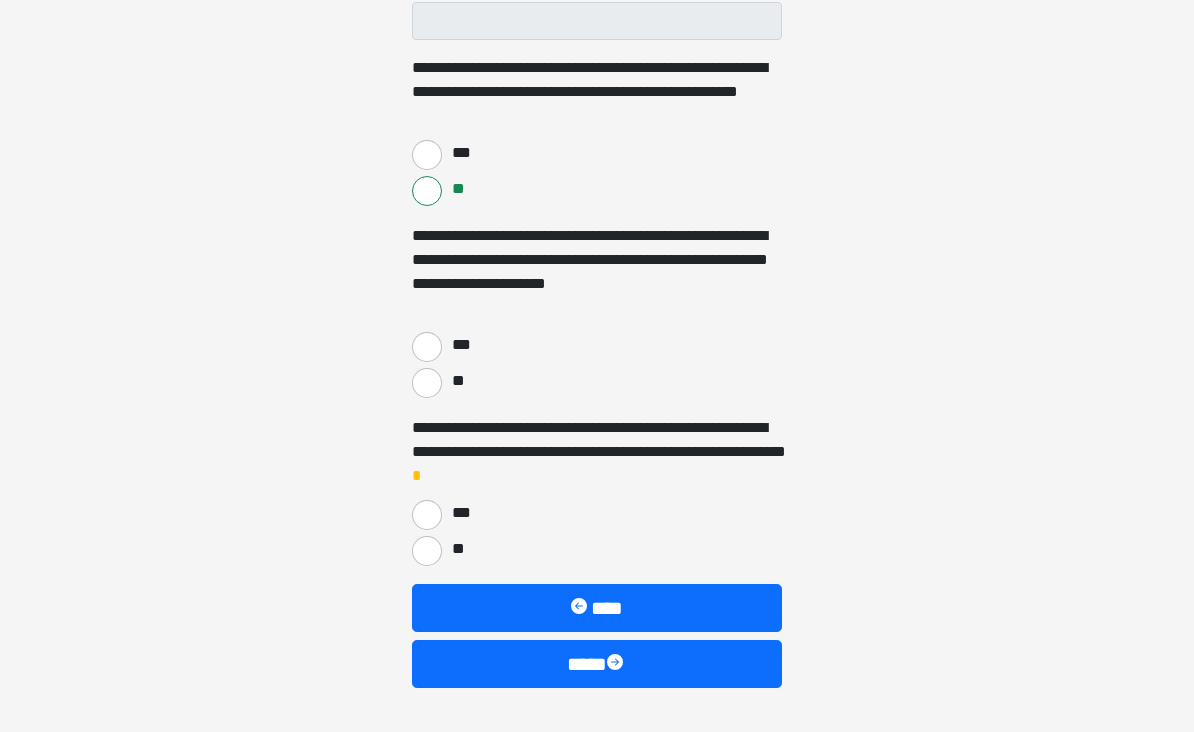 click on "**" at bounding box center [427, 383] 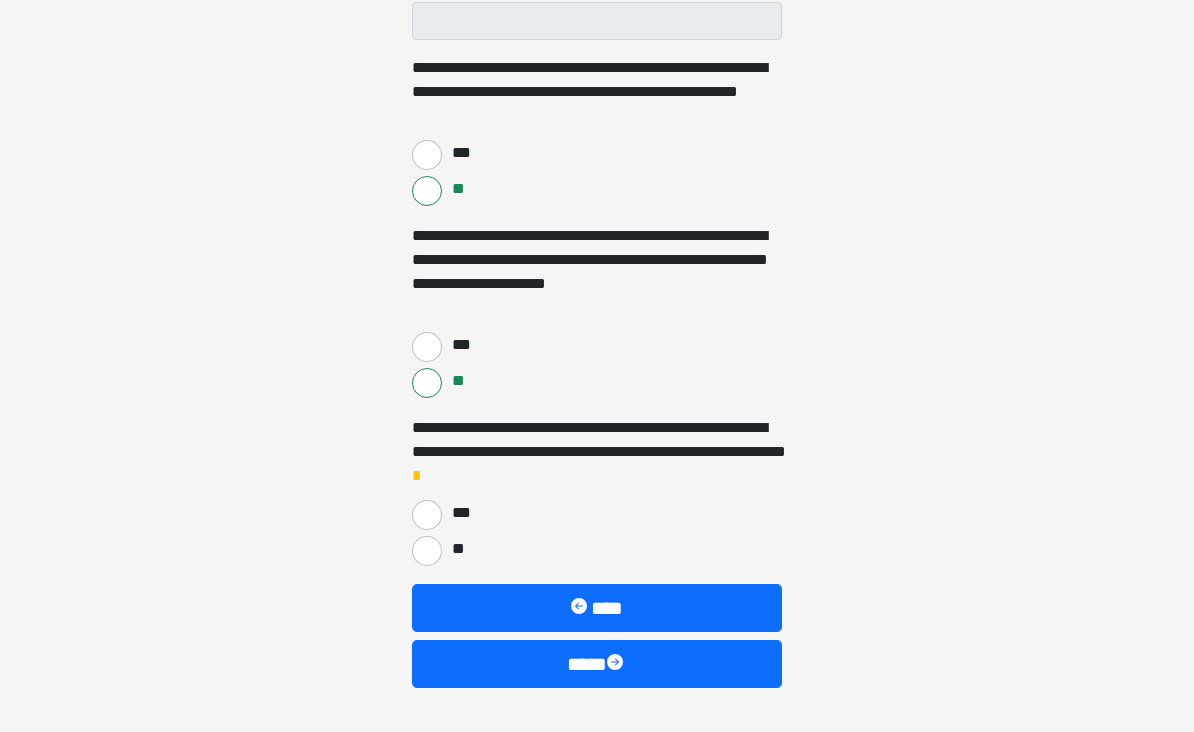 click on "**" at bounding box center [427, 551] 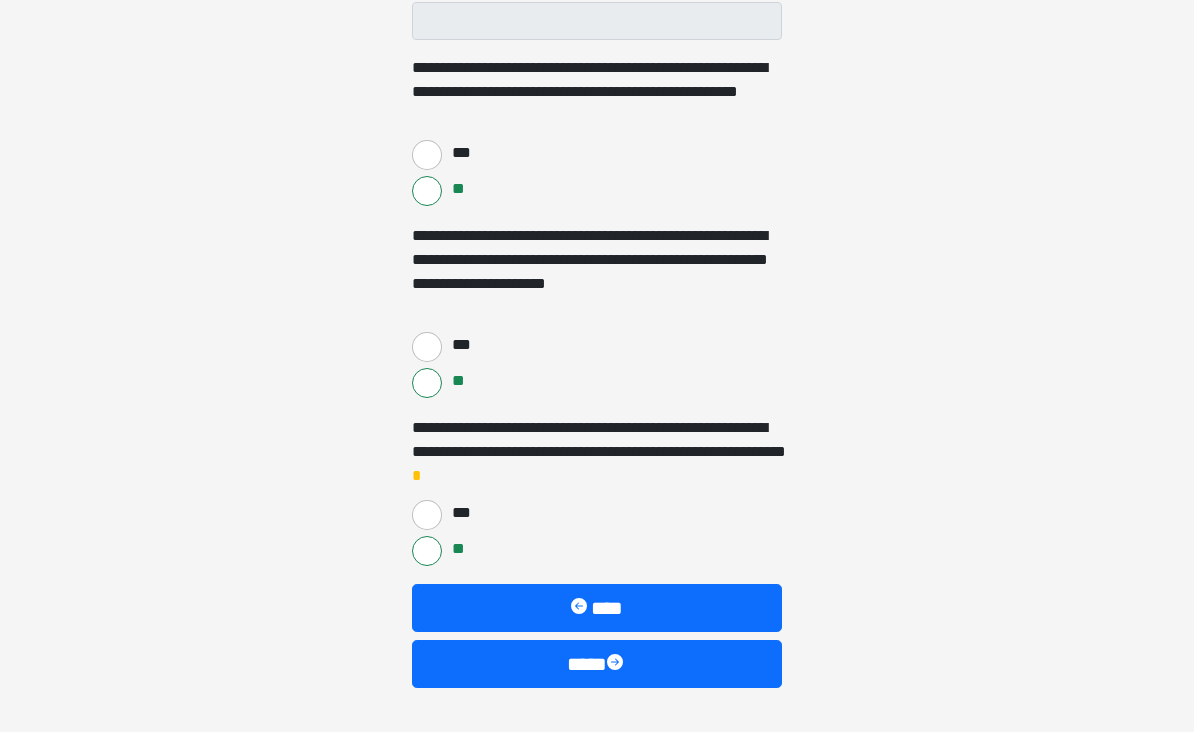 click at bounding box center (617, 664) 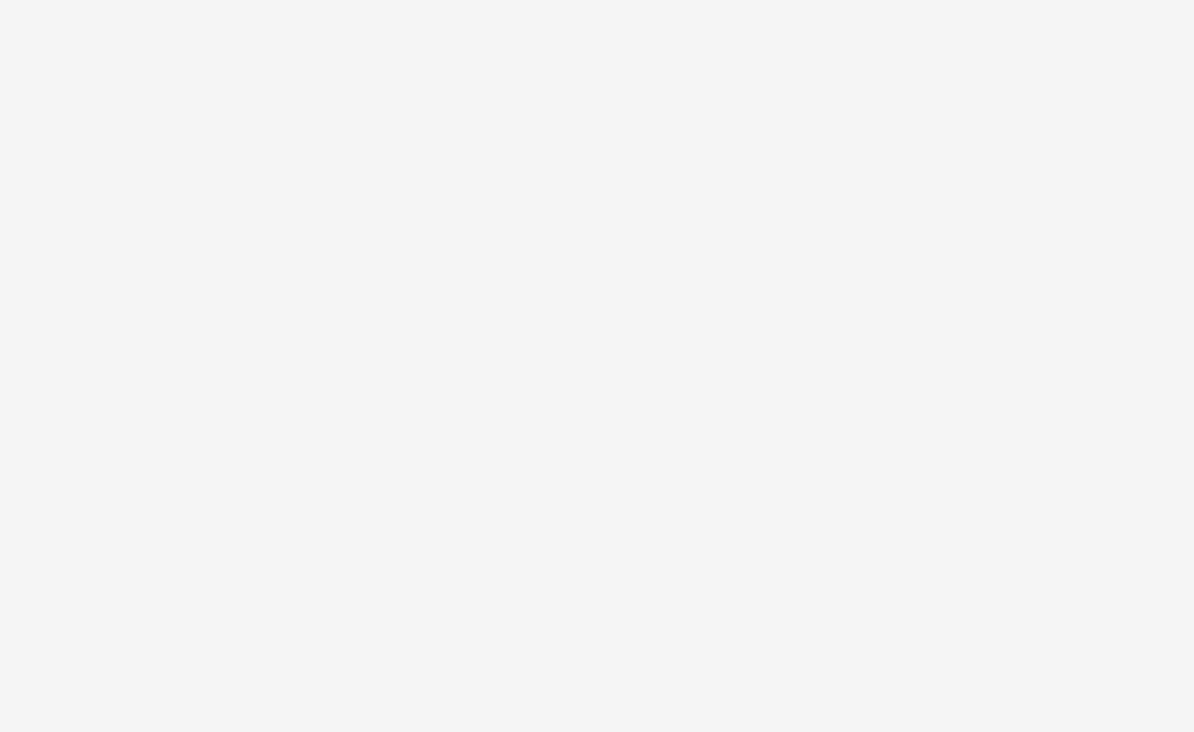 scroll, scrollTop: 19, scrollLeft: 0, axis: vertical 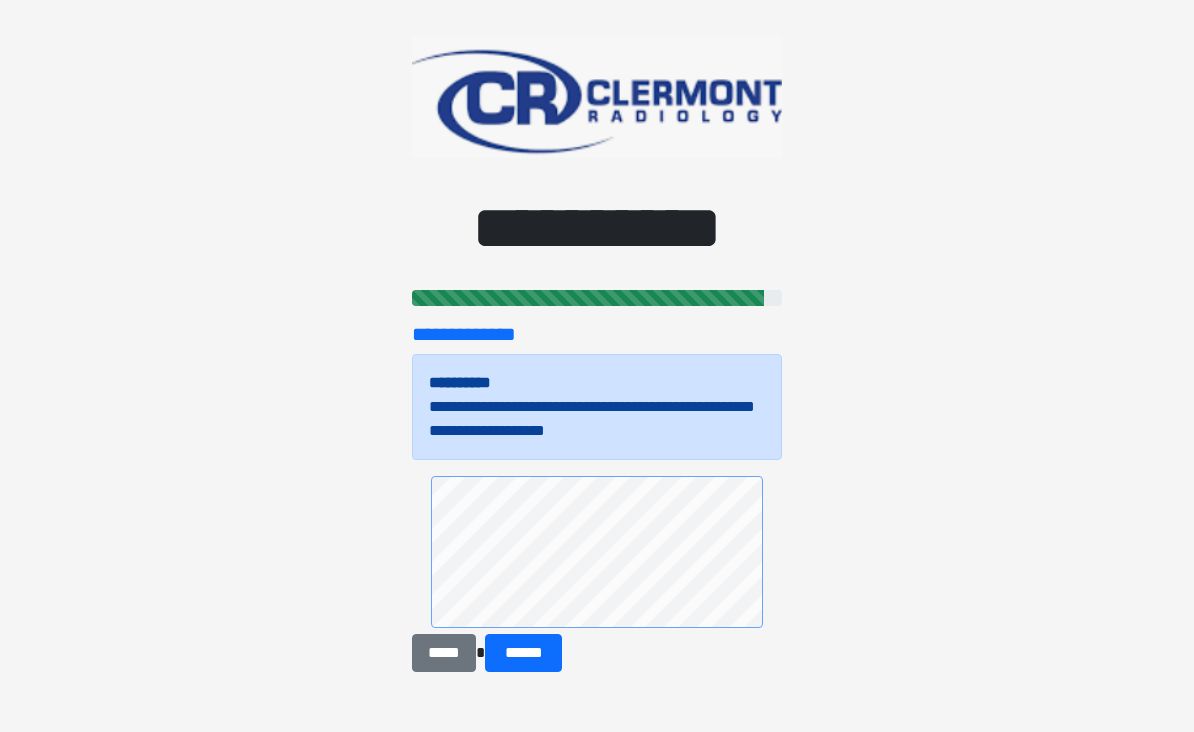 click on "******" at bounding box center (523, 653) 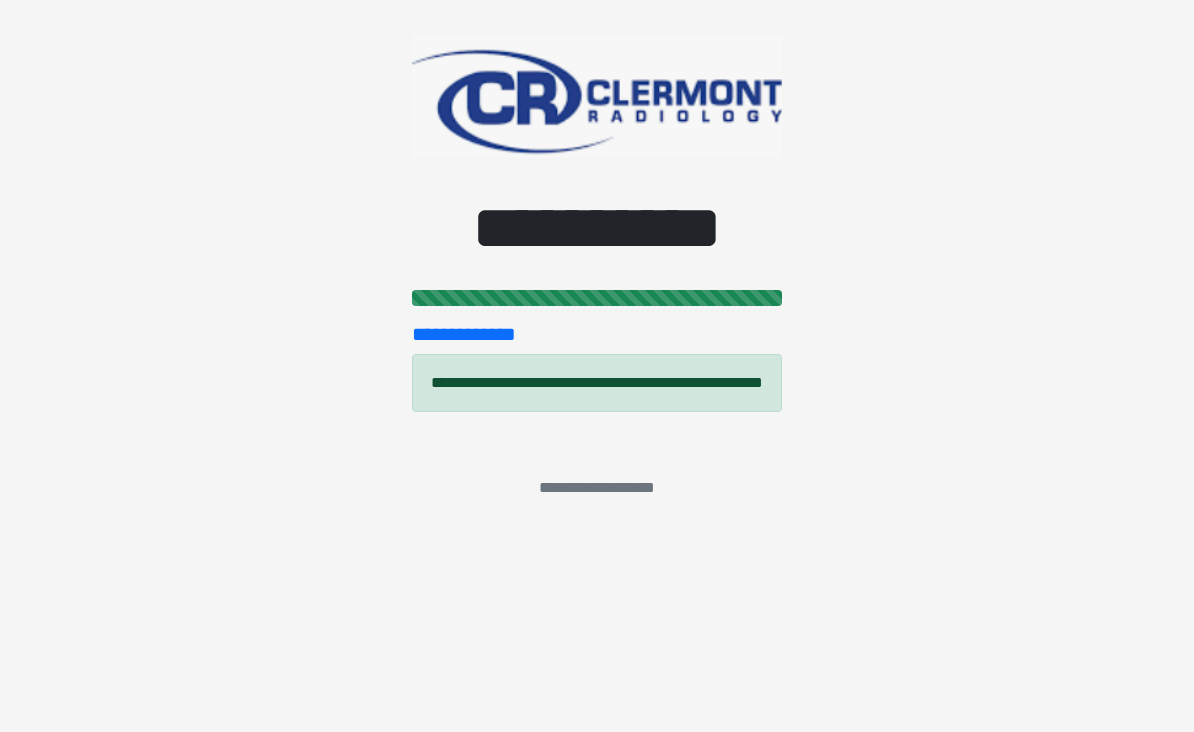 scroll, scrollTop: 0, scrollLeft: 0, axis: both 